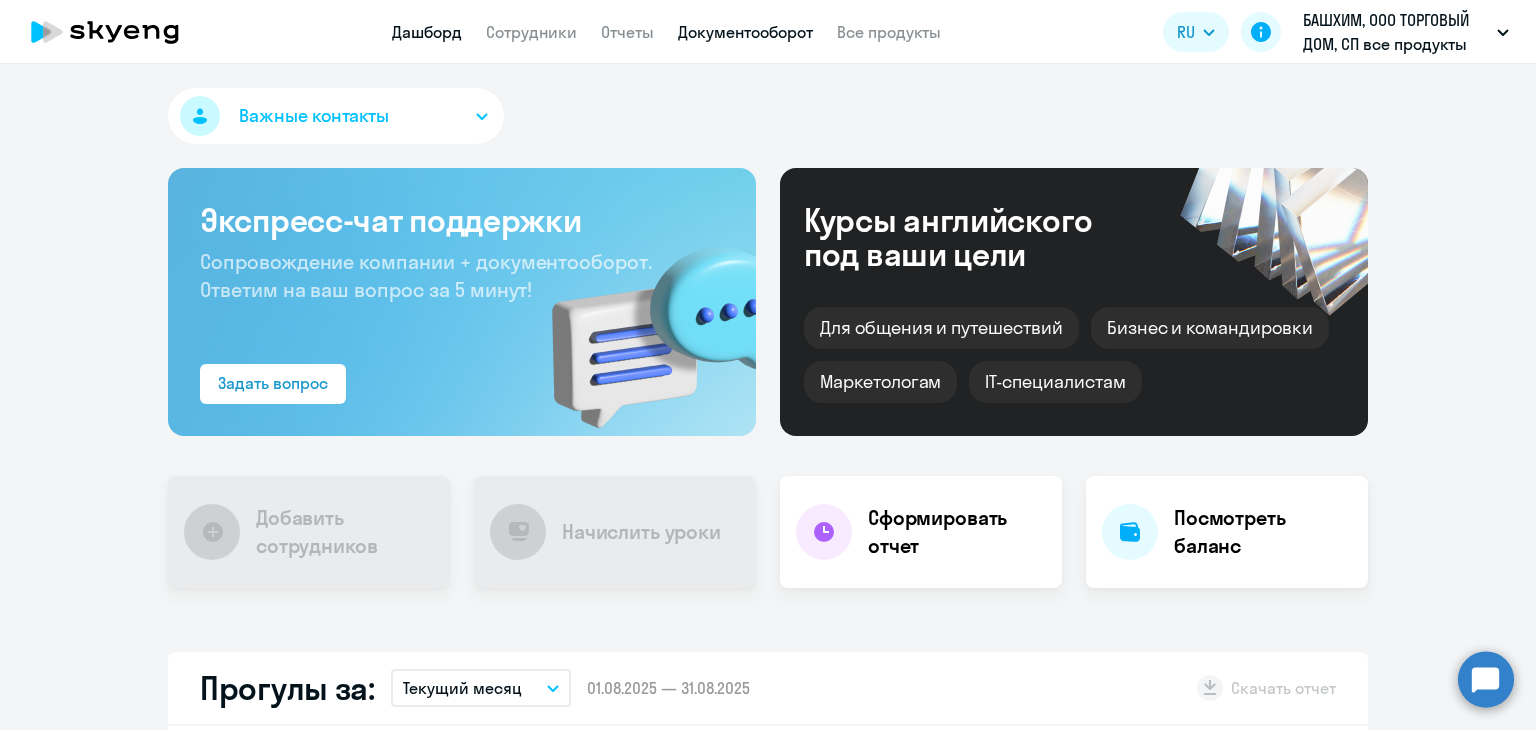 scroll, scrollTop: 0, scrollLeft: 0, axis: both 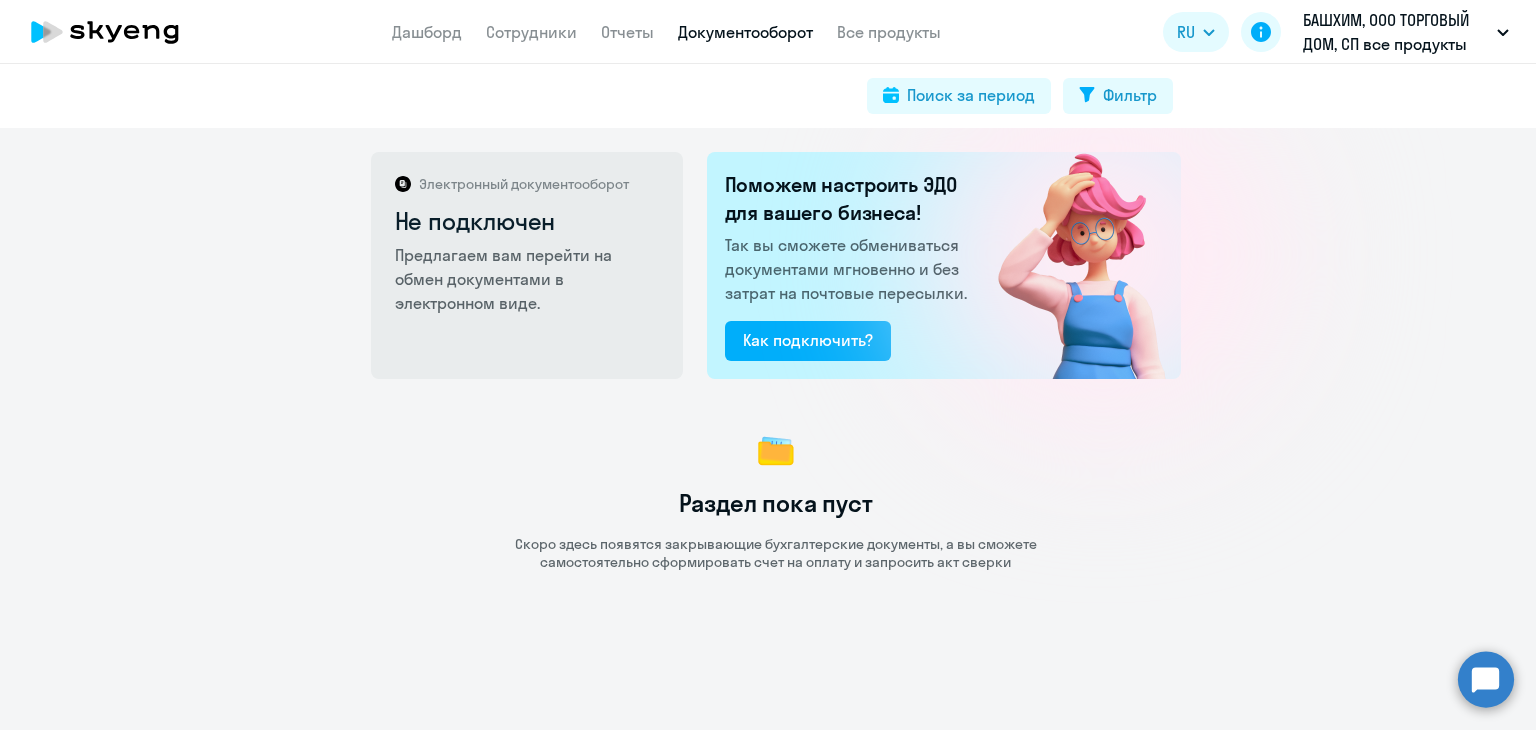 click on "Дашборд
Сотрудники
Отчеты
Документооборот
Все продукты" 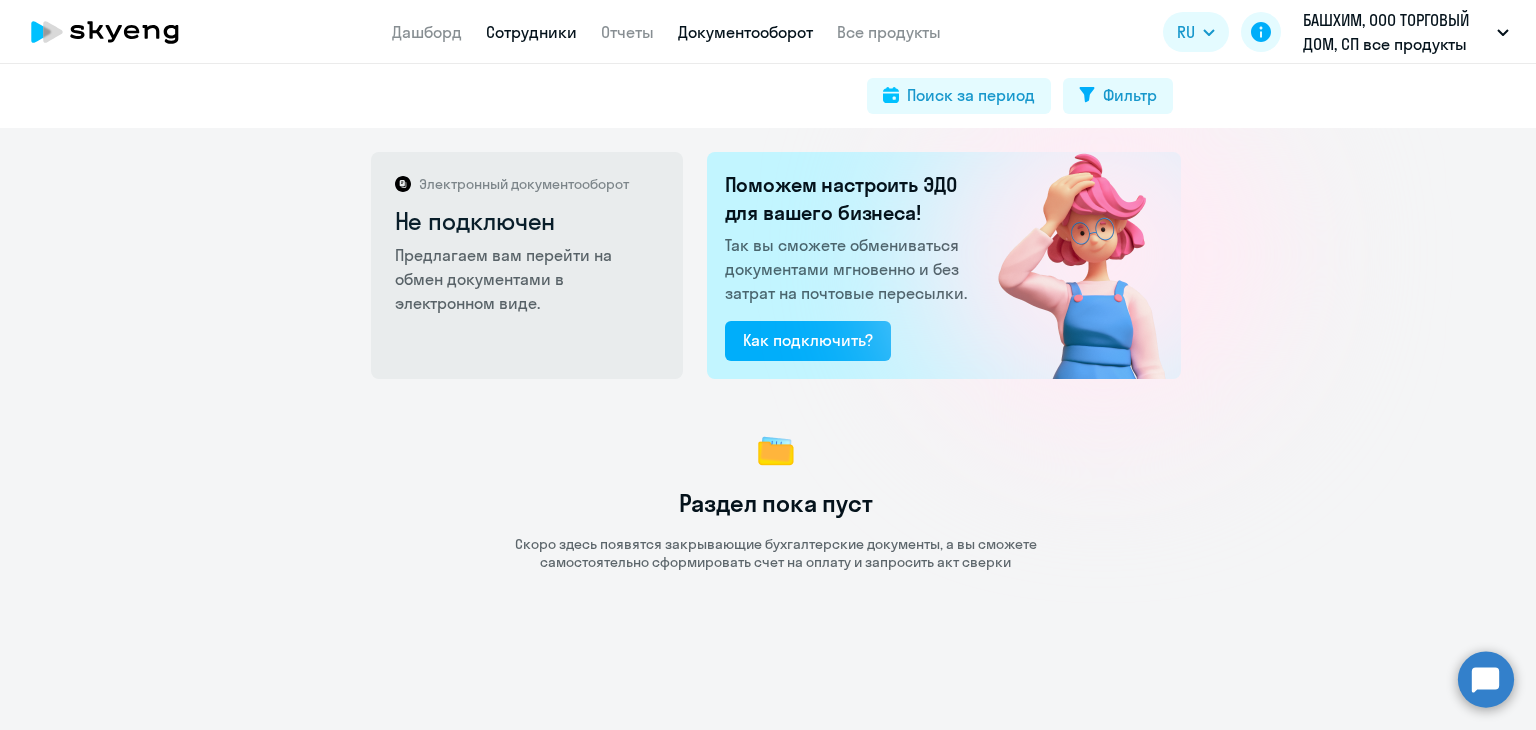 click on "Сотрудники" at bounding box center (531, 32) 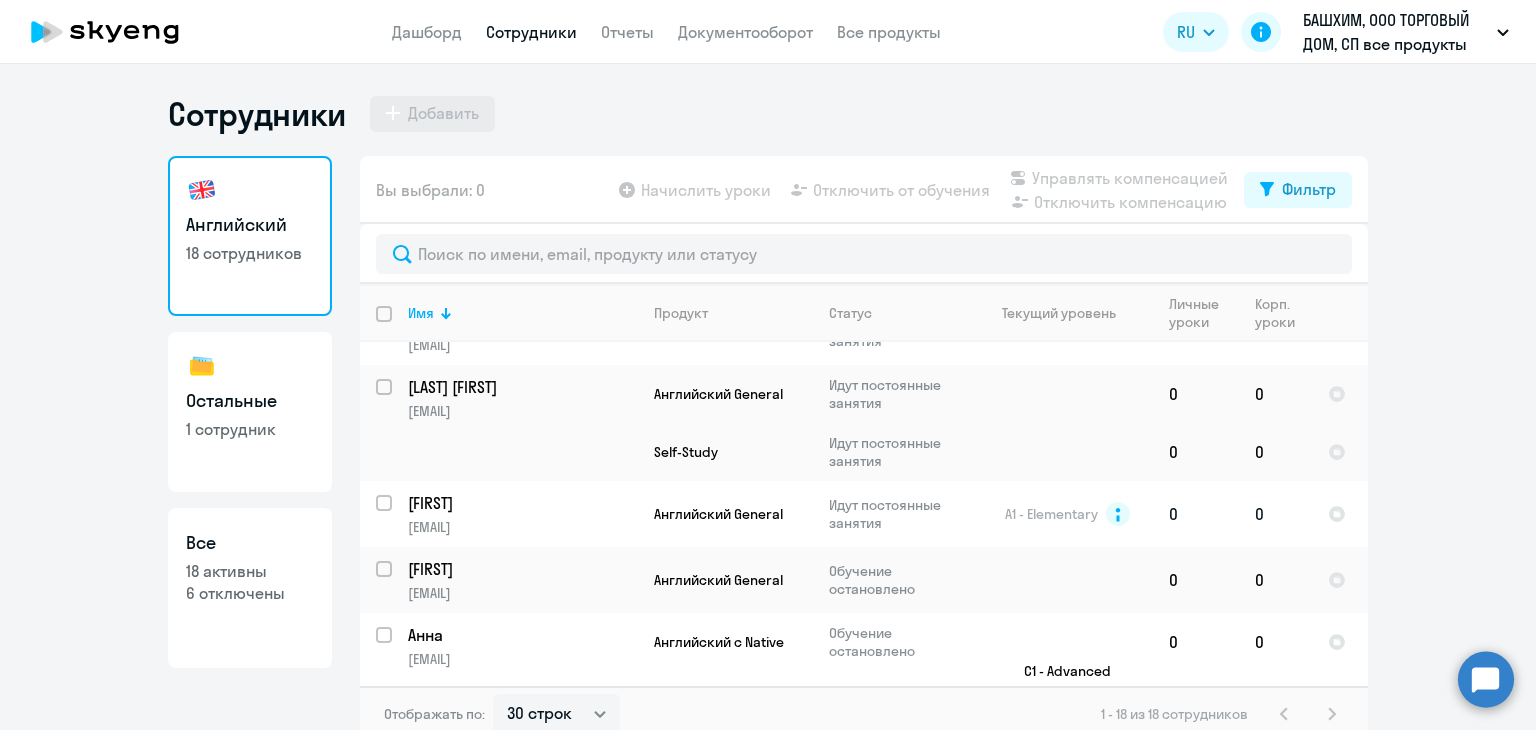 scroll, scrollTop: 1060, scrollLeft: 0, axis: vertical 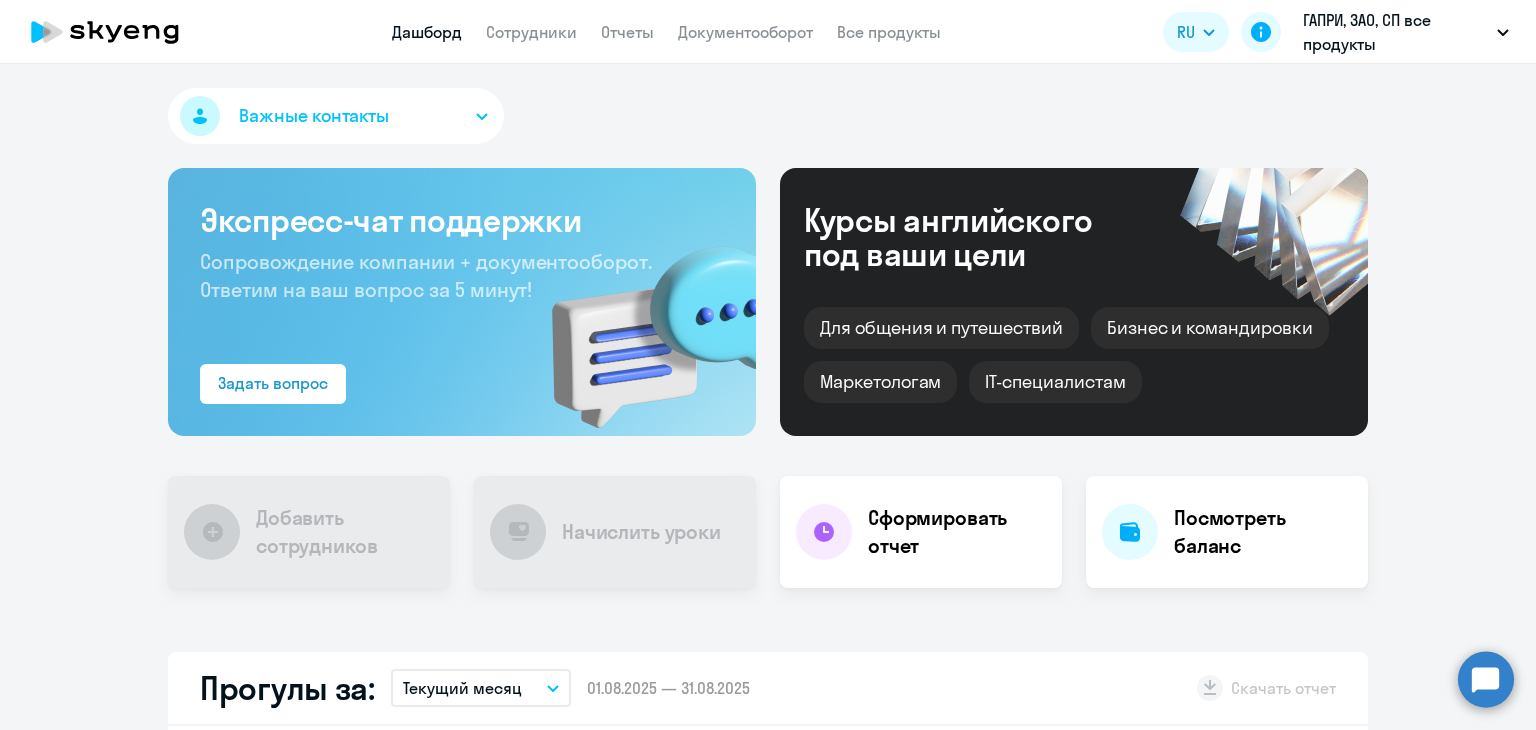 click on "Сотрудники" at bounding box center [531, 32] 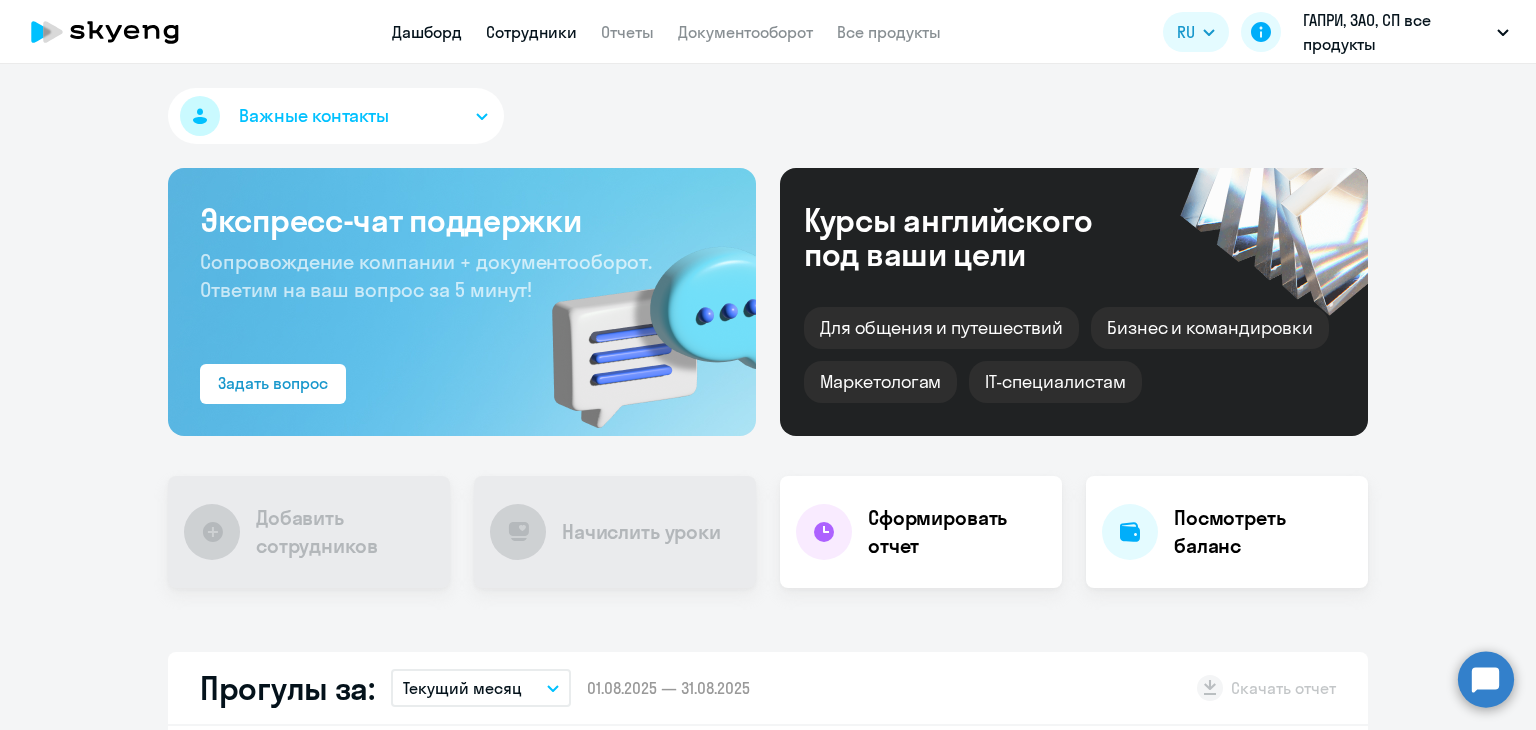 select on "30" 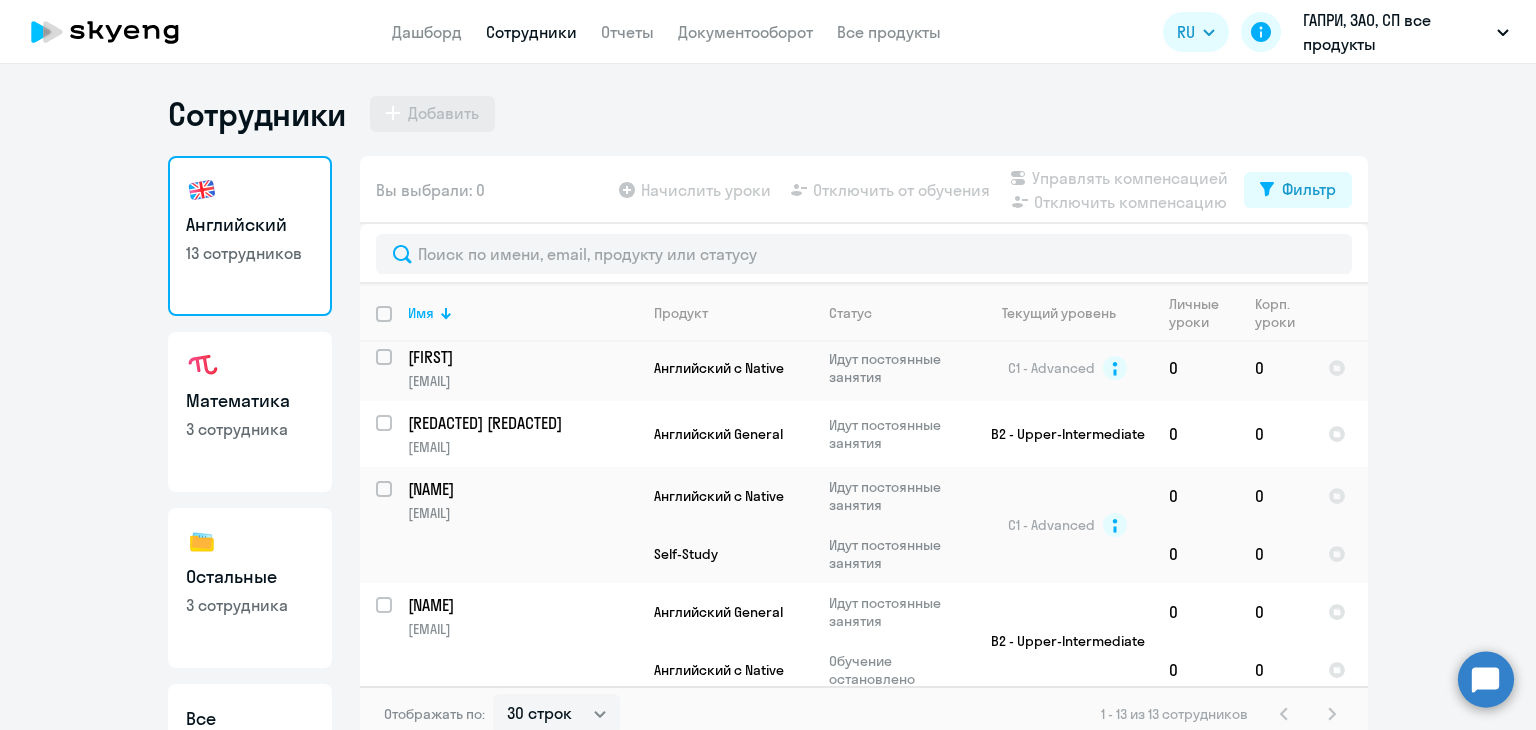 scroll, scrollTop: 675, scrollLeft: 0, axis: vertical 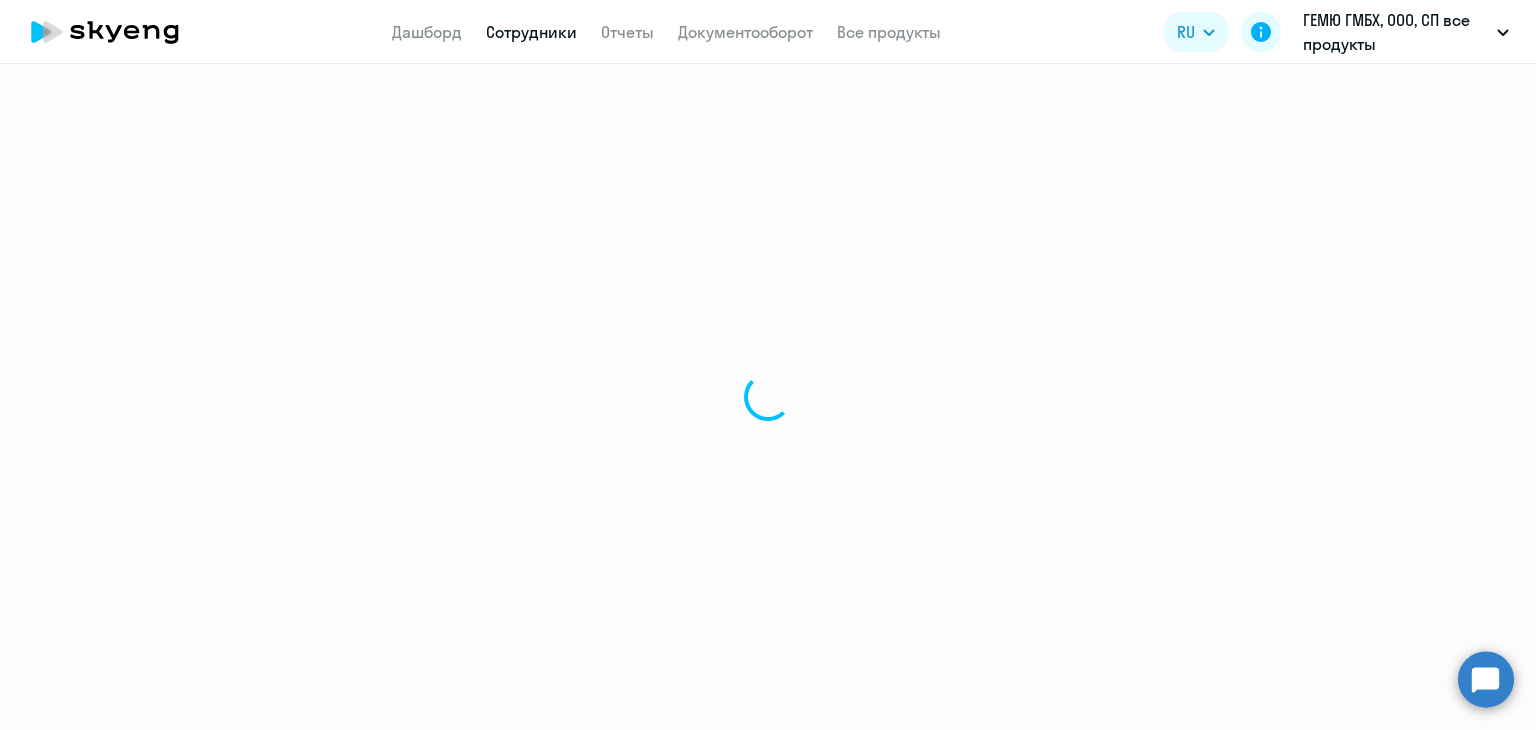 select on "30" 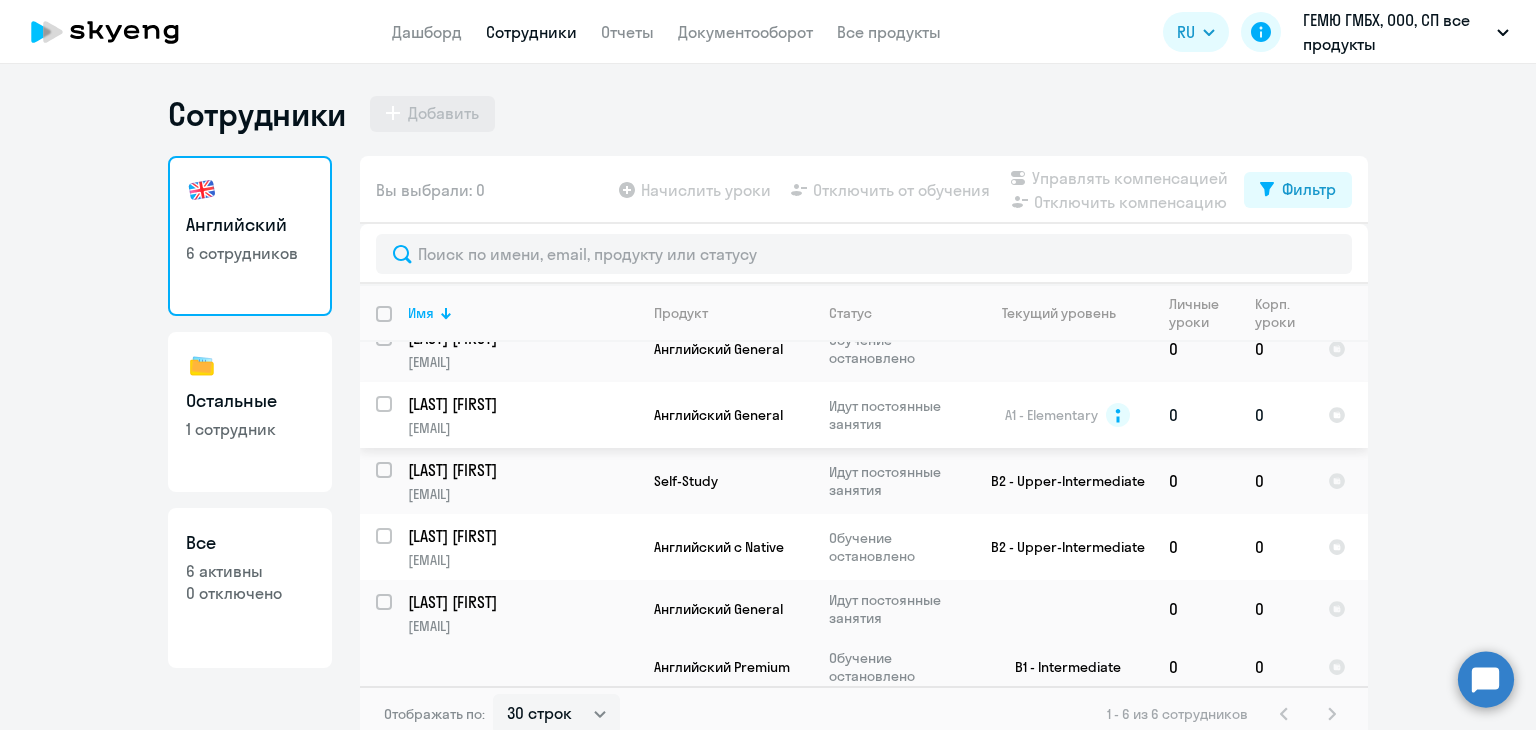 scroll, scrollTop: 275, scrollLeft: 0, axis: vertical 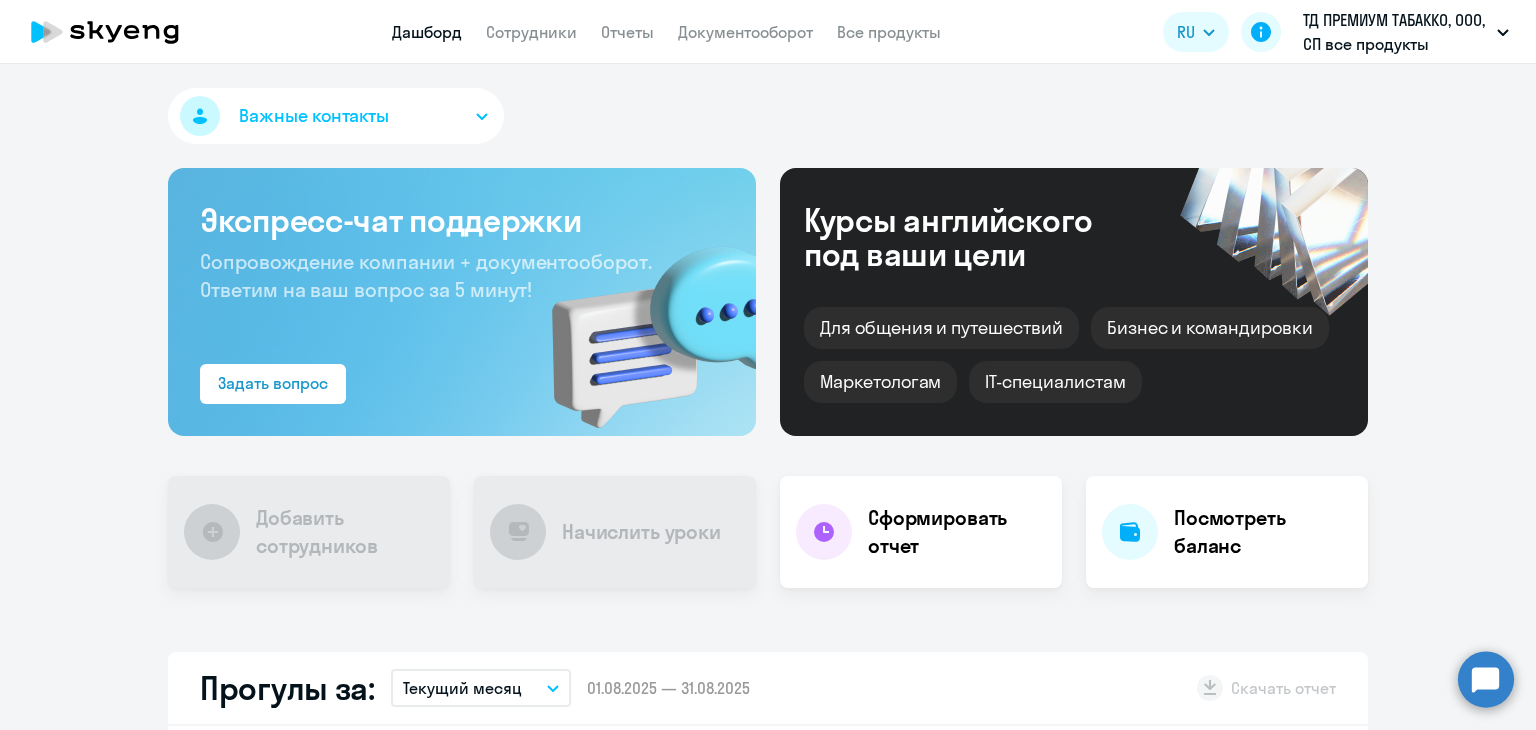 click on "Дашборд
Сотрудники
Отчеты
Документооборот
Все продукты
Дашборд Сотрудники Отчеты Документооборот Все продукты  RU
ТД ПРЕМИУМ ТАБАККО, ООО, СП все продукты" at bounding box center [768, 32] 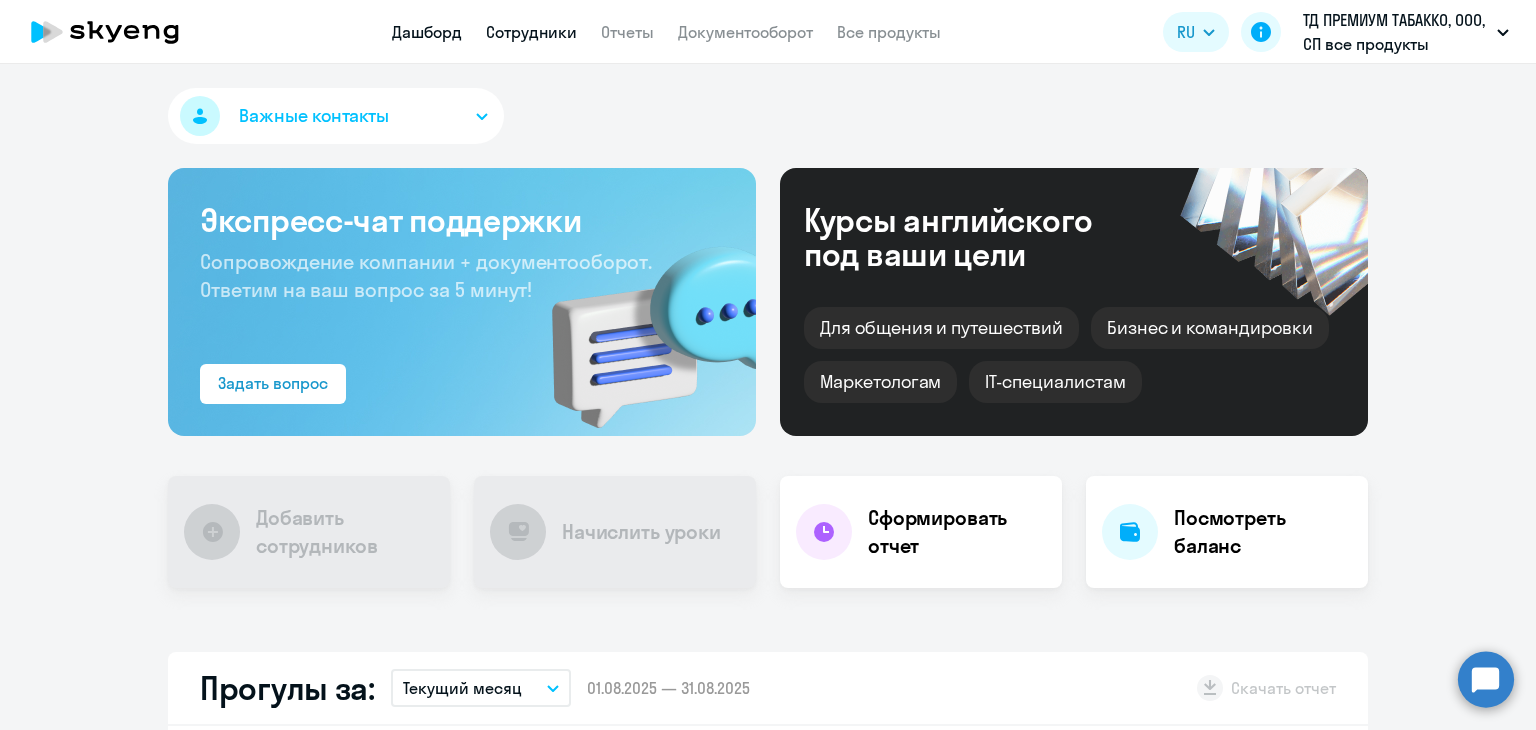 click on "Сотрудники" at bounding box center [531, 32] 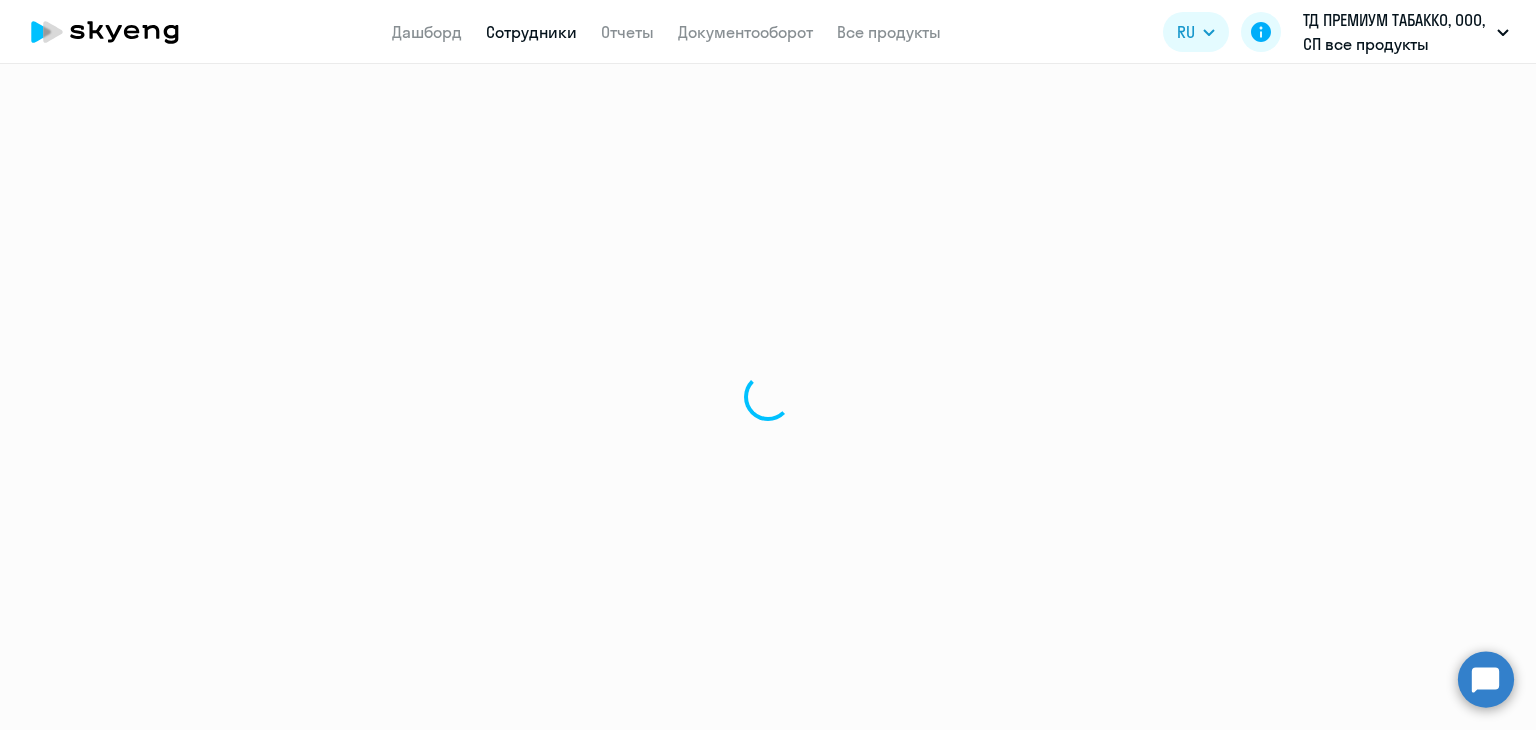 select on "30" 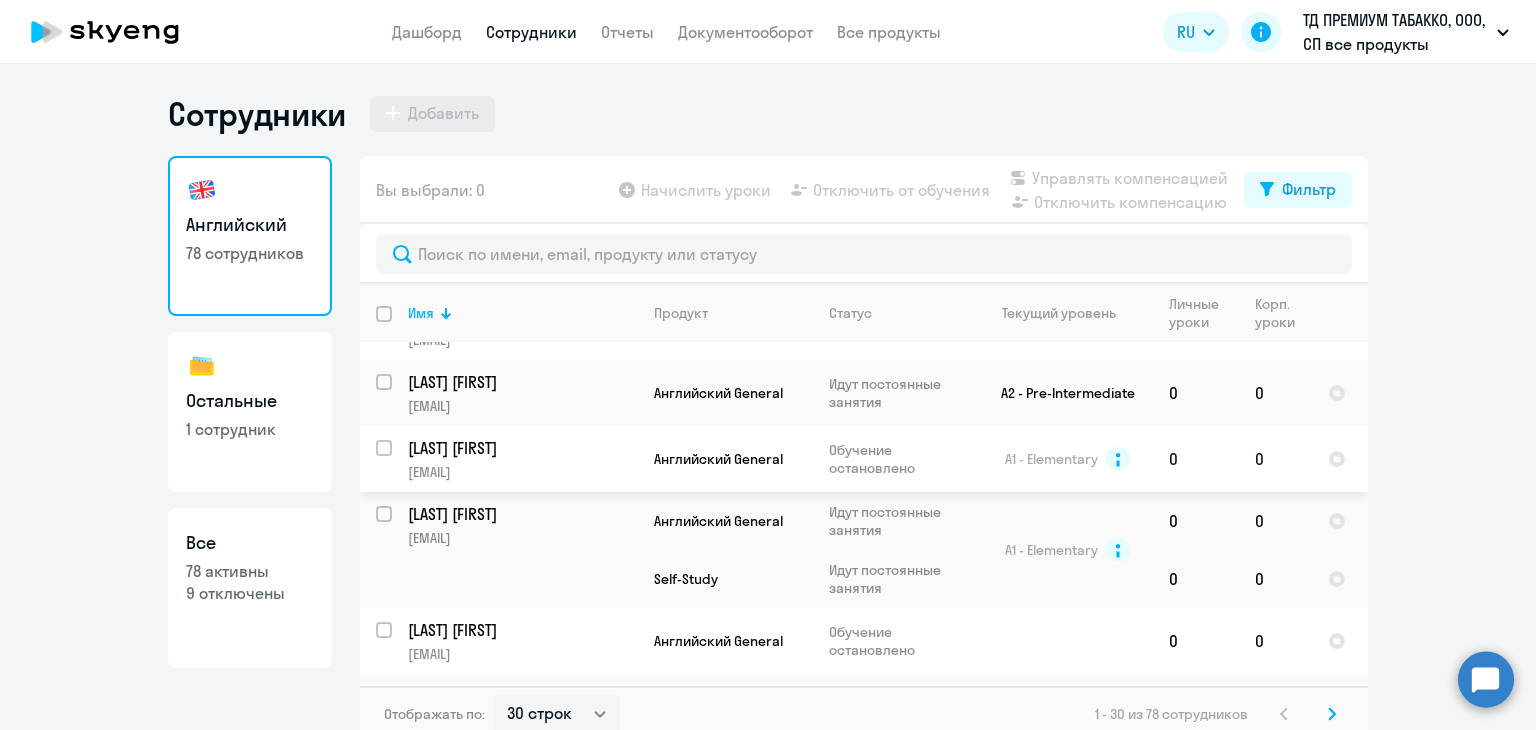 scroll, scrollTop: 1956, scrollLeft: 0, axis: vertical 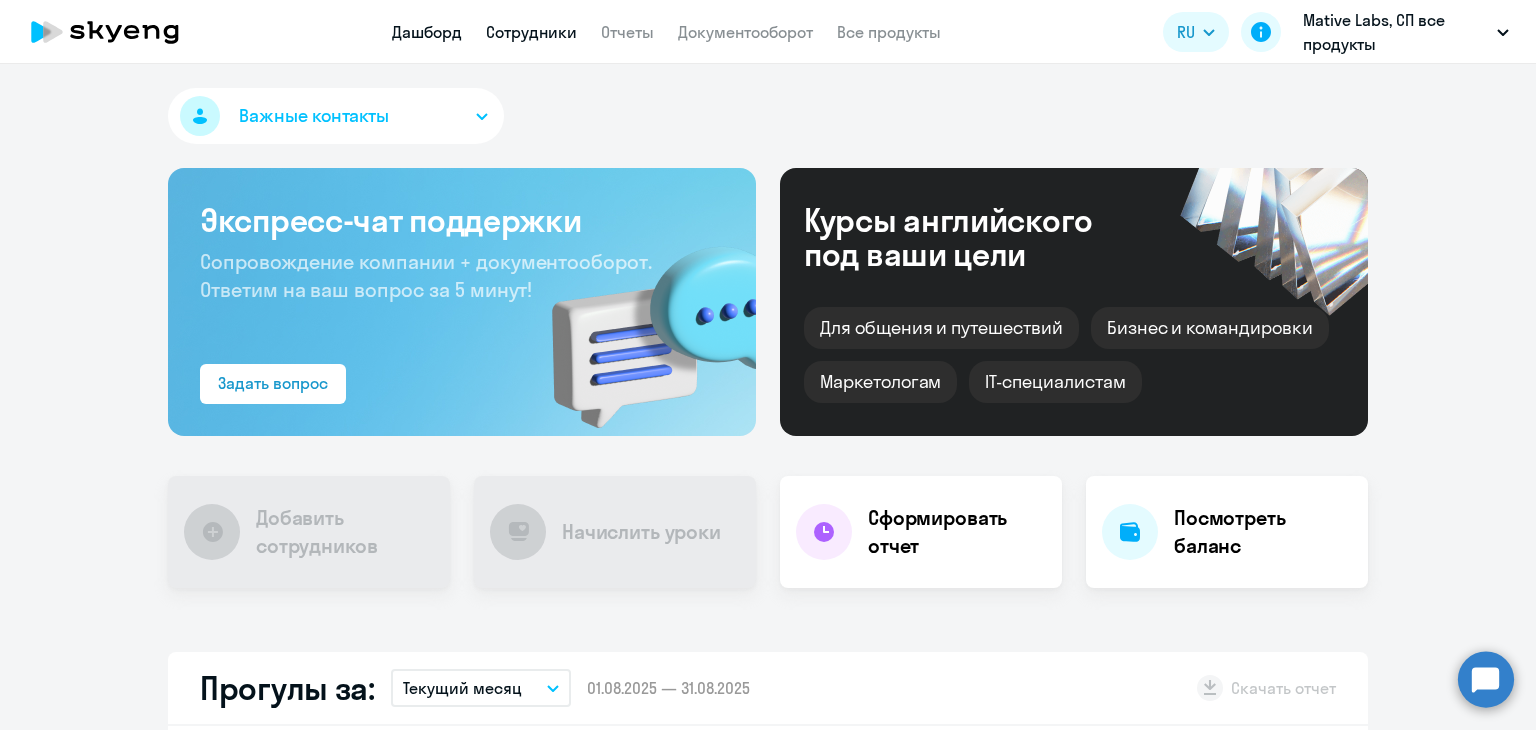 click on "Сотрудники" at bounding box center [531, 32] 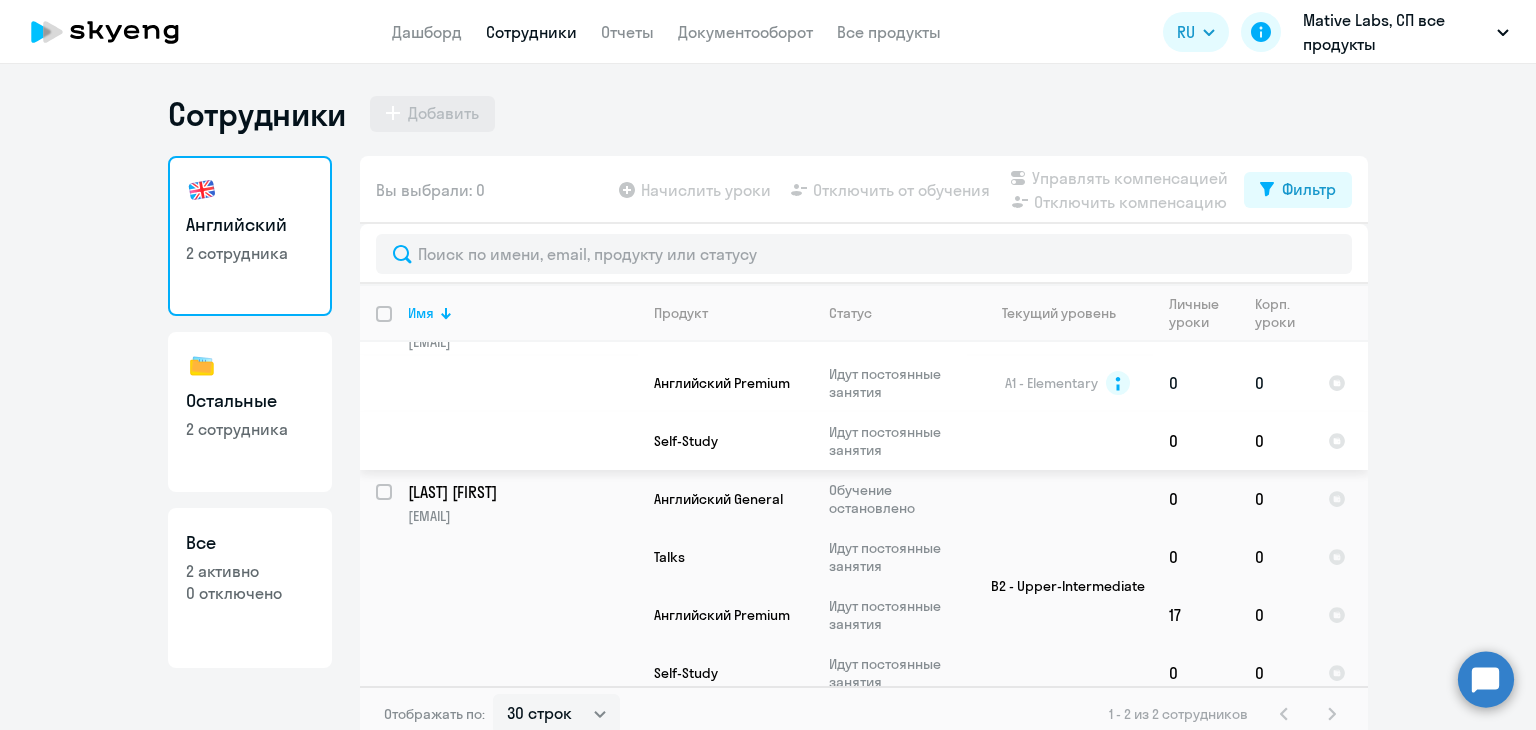 scroll, scrollTop: 68, scrollLeft: 0, axis: vertical 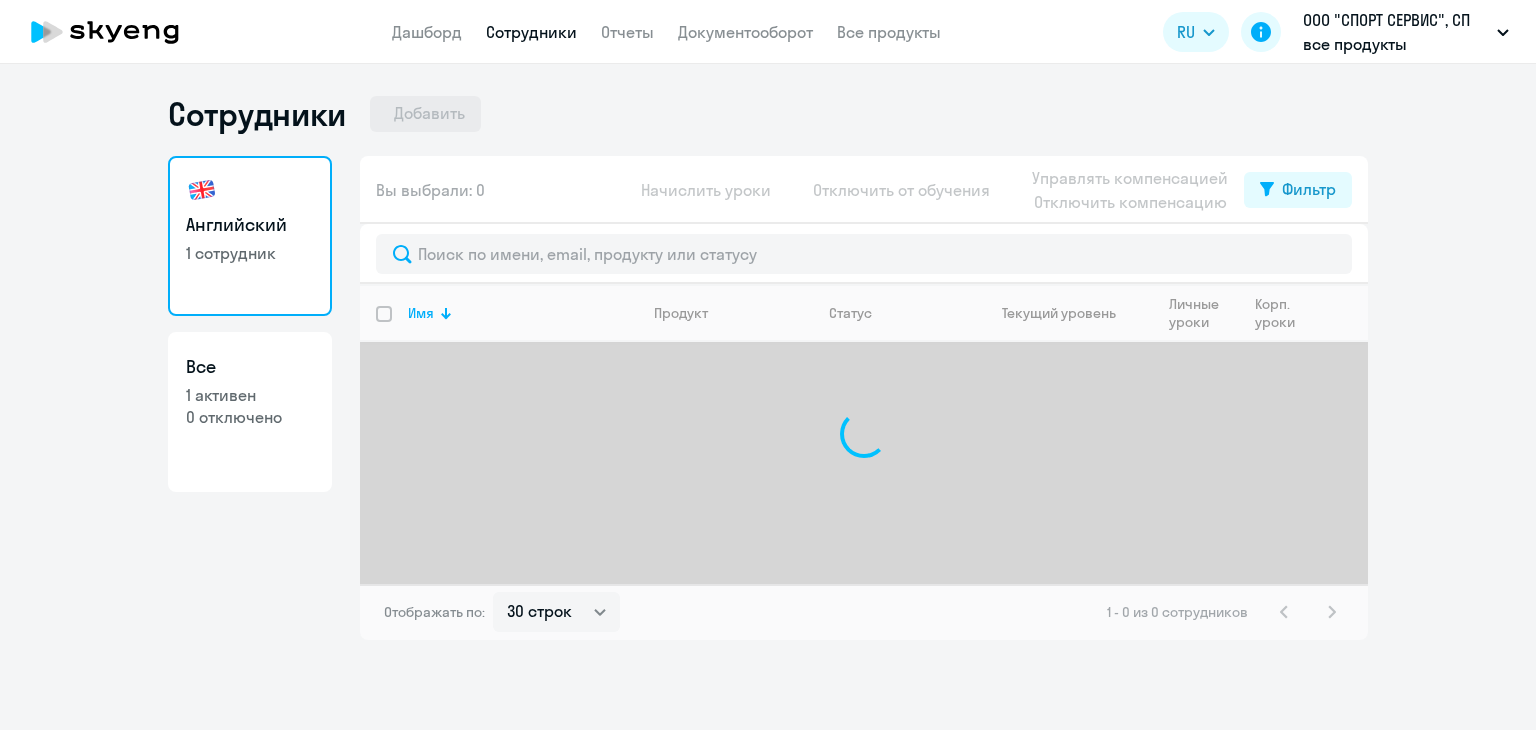 select on "30" 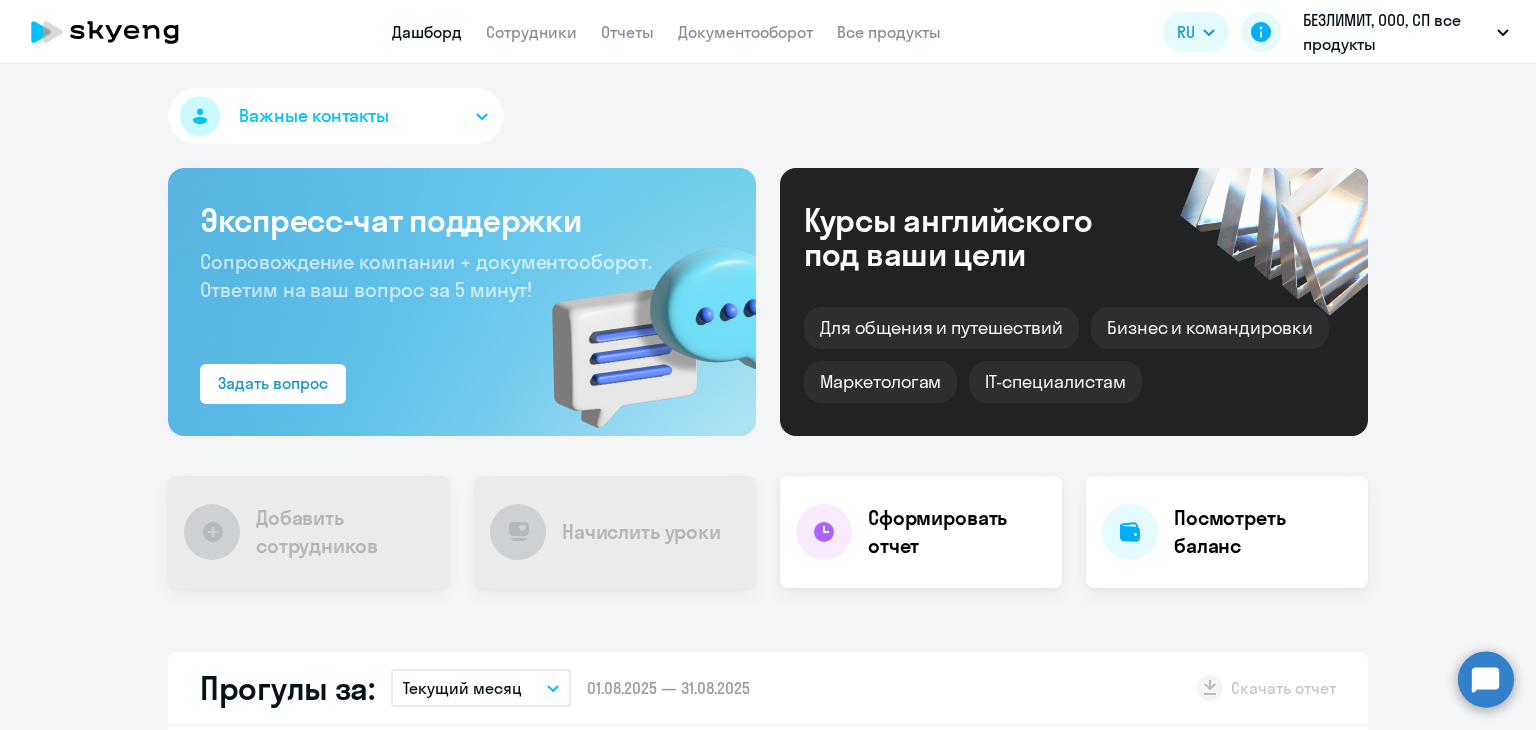 scroll, scrollTop: 0, scrollLeft: 0, axis: both 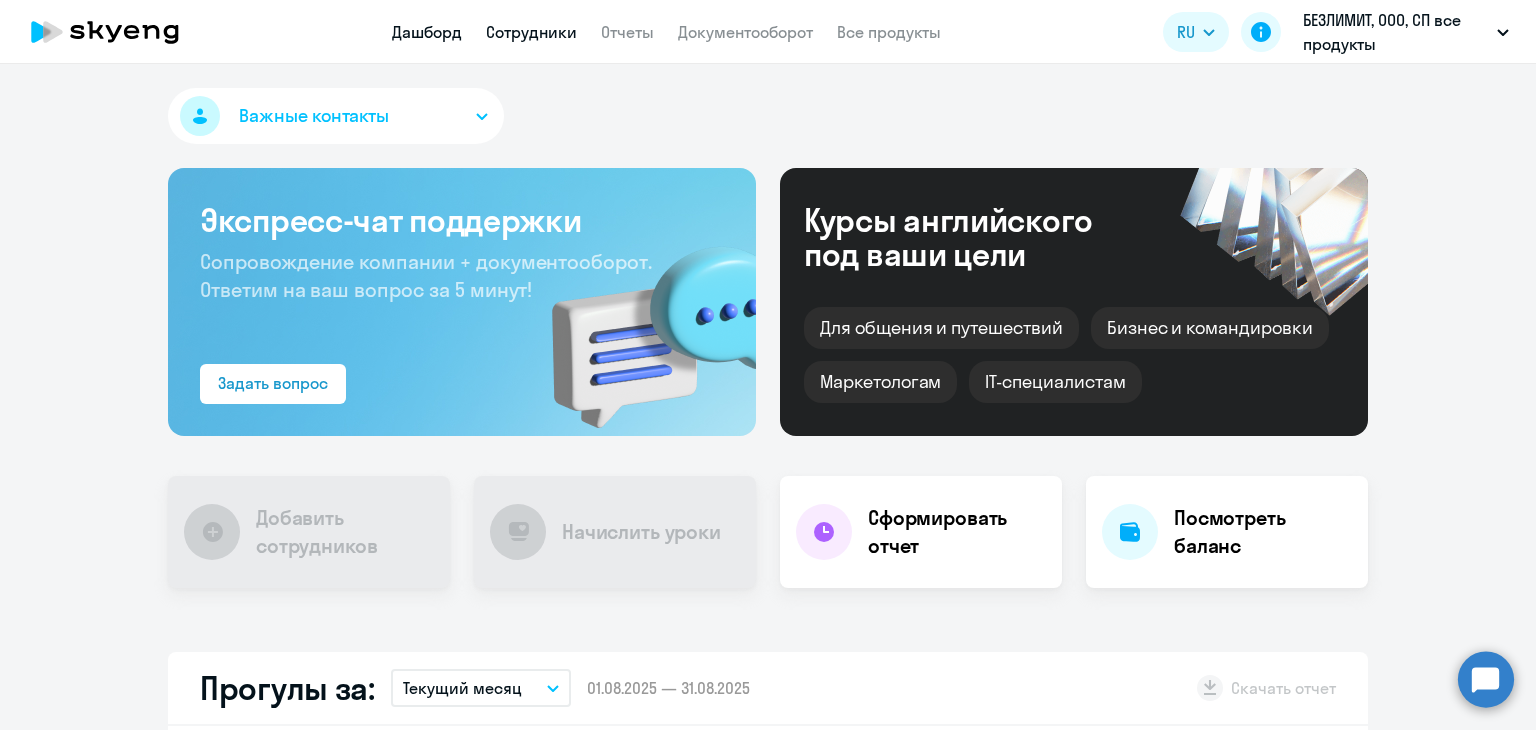 click on "Сотрудники" at bounding box center (531, 32) 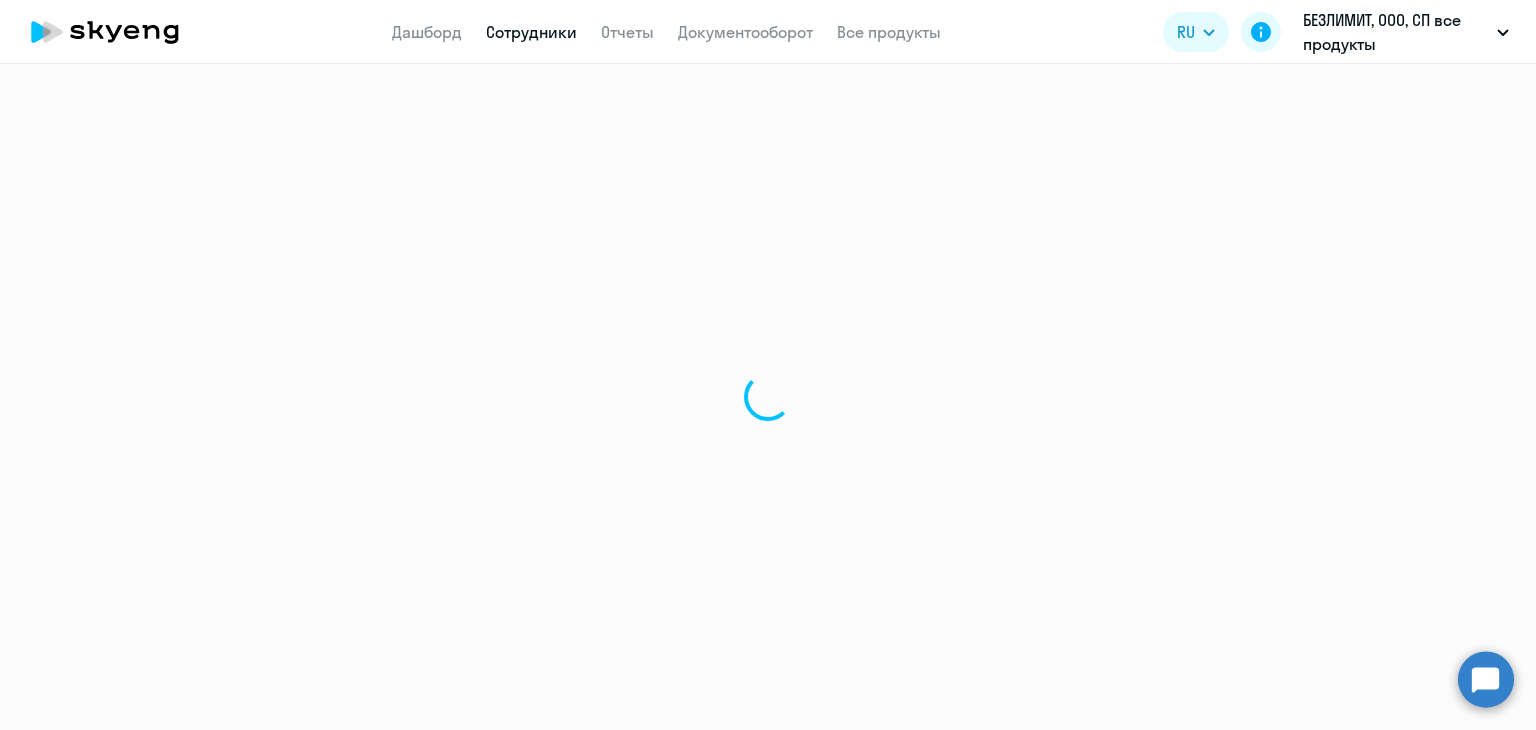 select on "30" 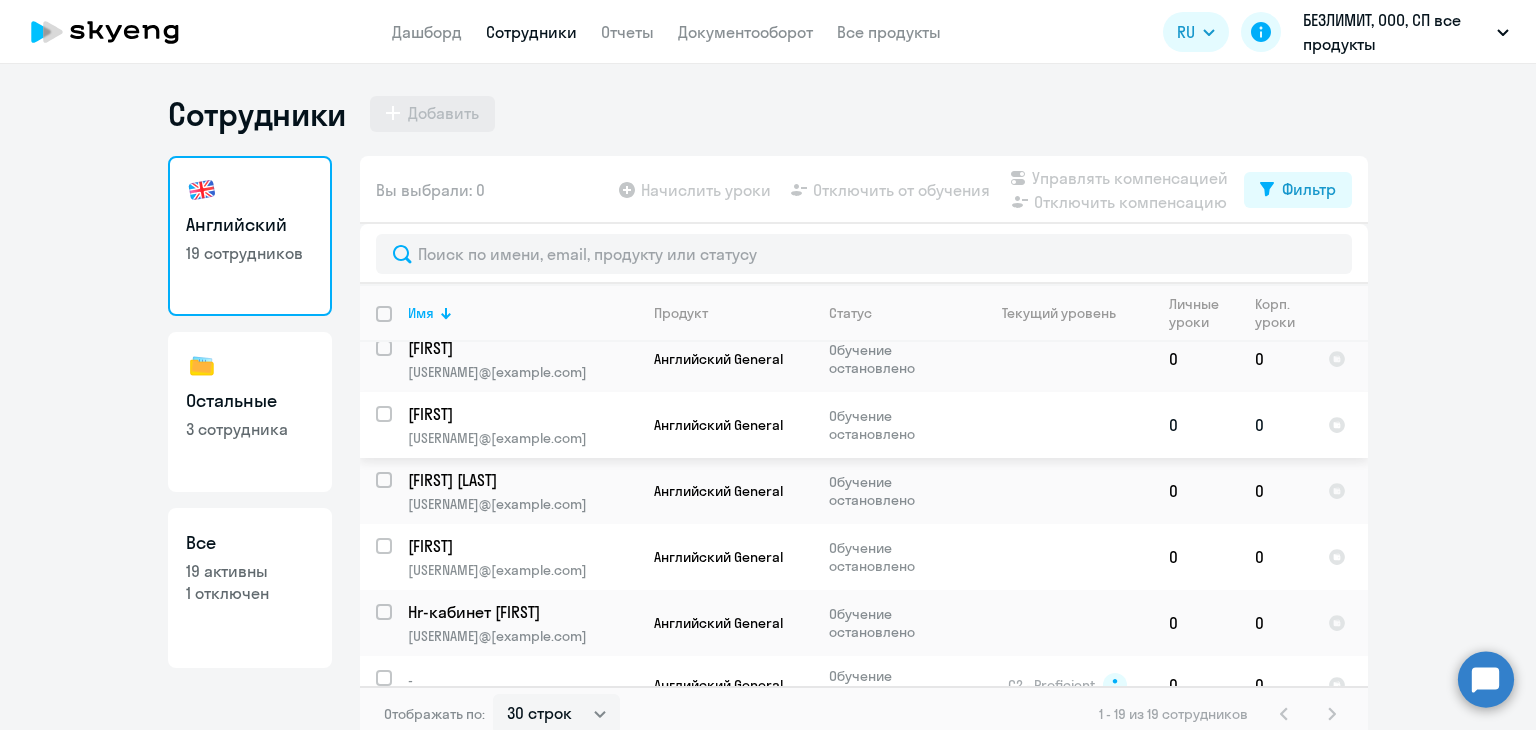 scroll, scrollTop: 1056, scrollLeft: 0, axis: vertical 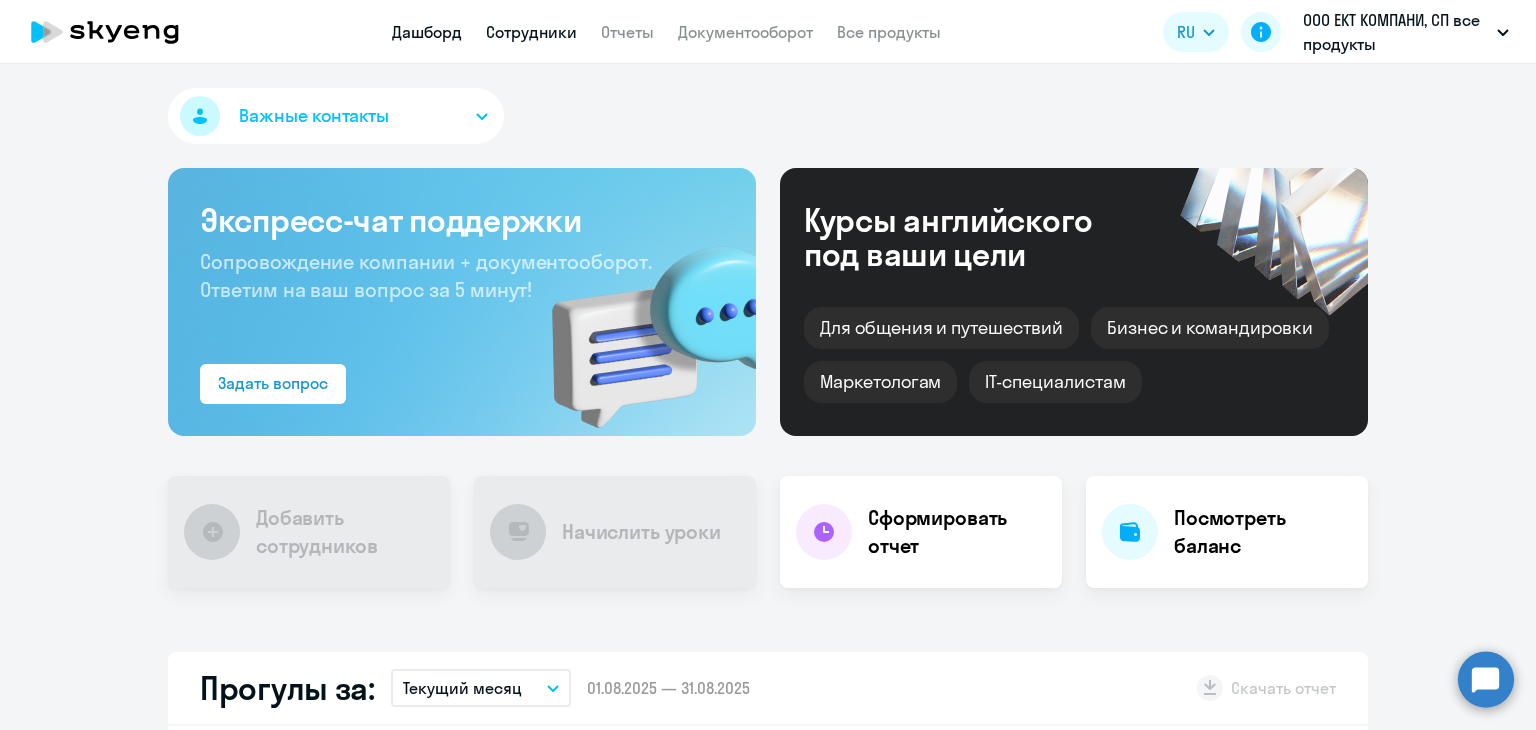 click on "Сотрудники" at bounding box center (531, 32) 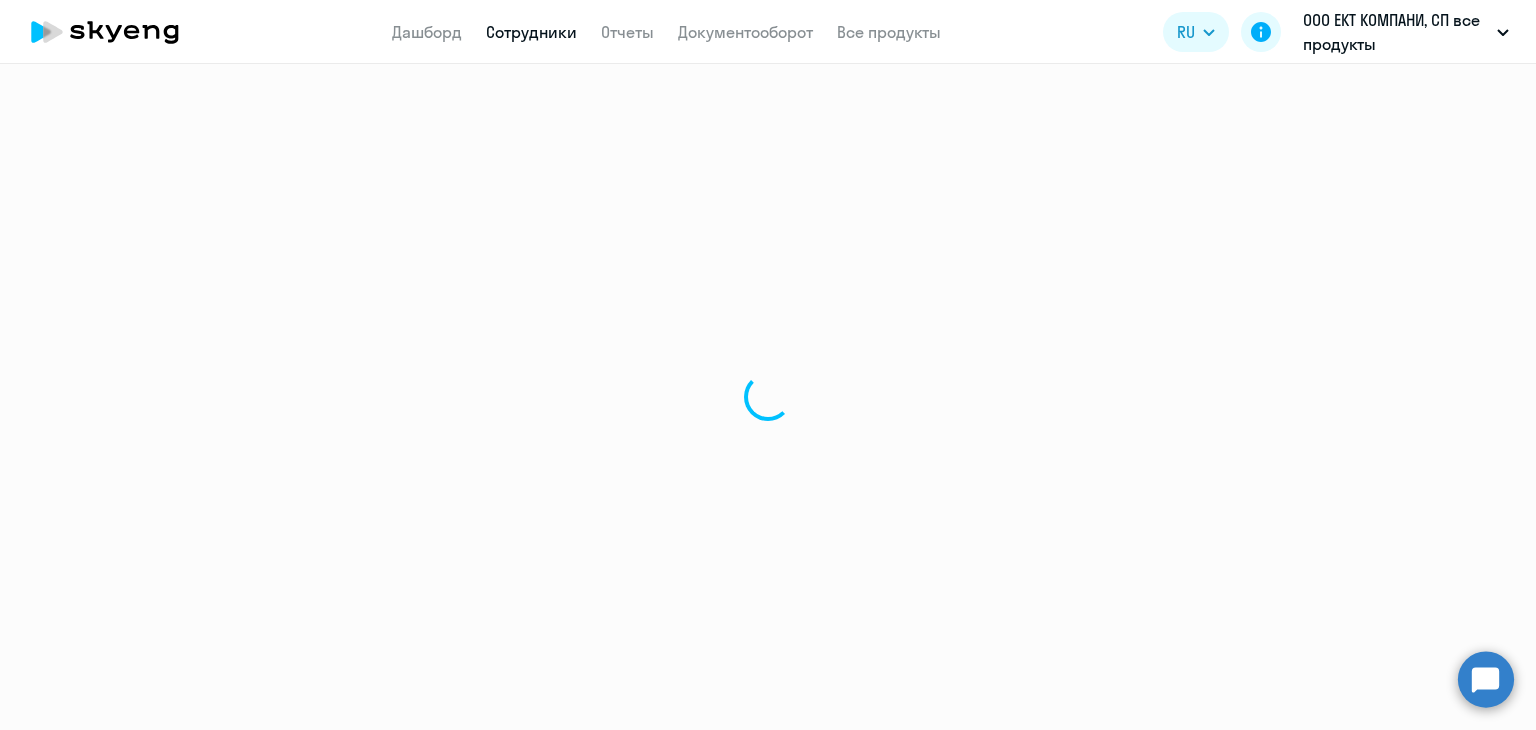 select on "30" 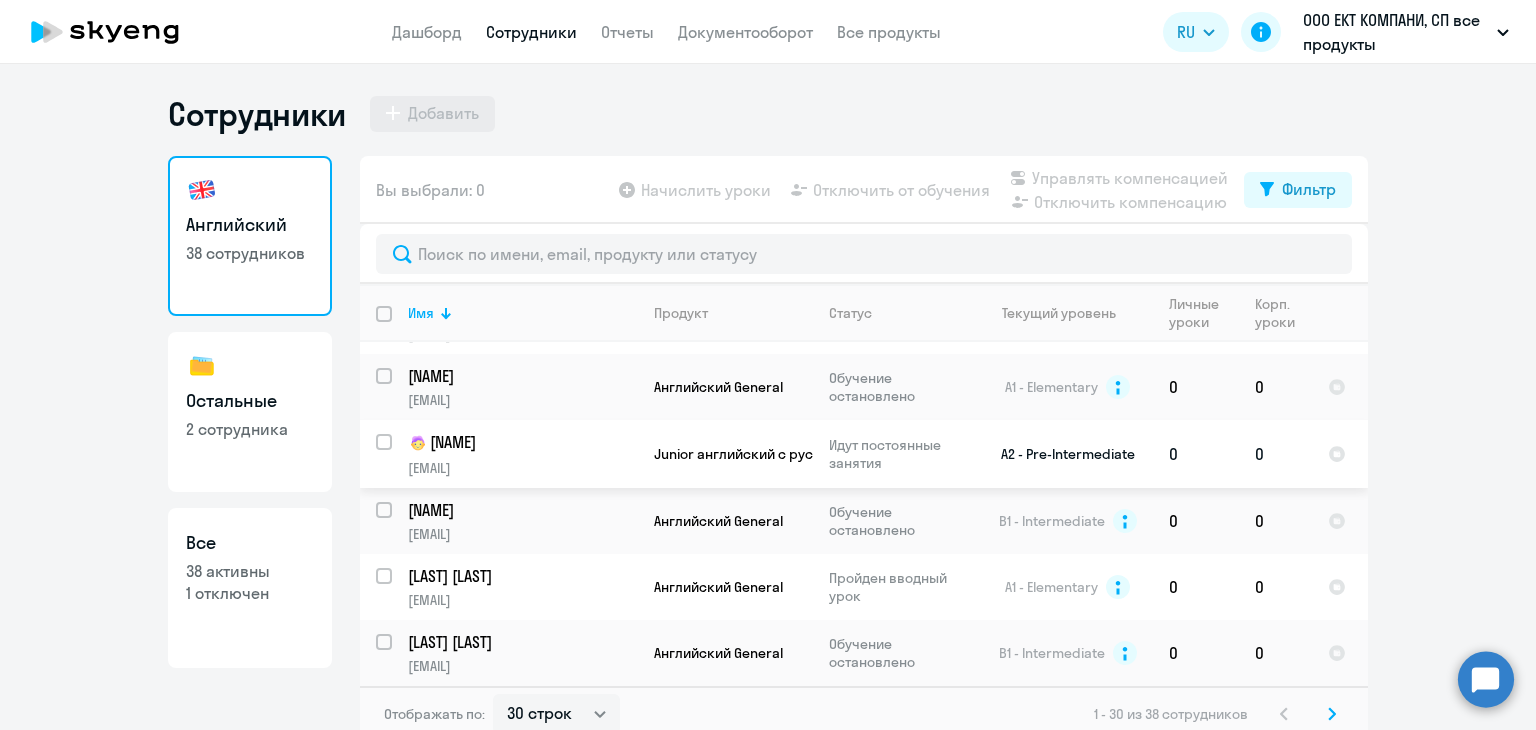 scroll, scrollTop: 1908, scrollLeft: 0, axis: vertical 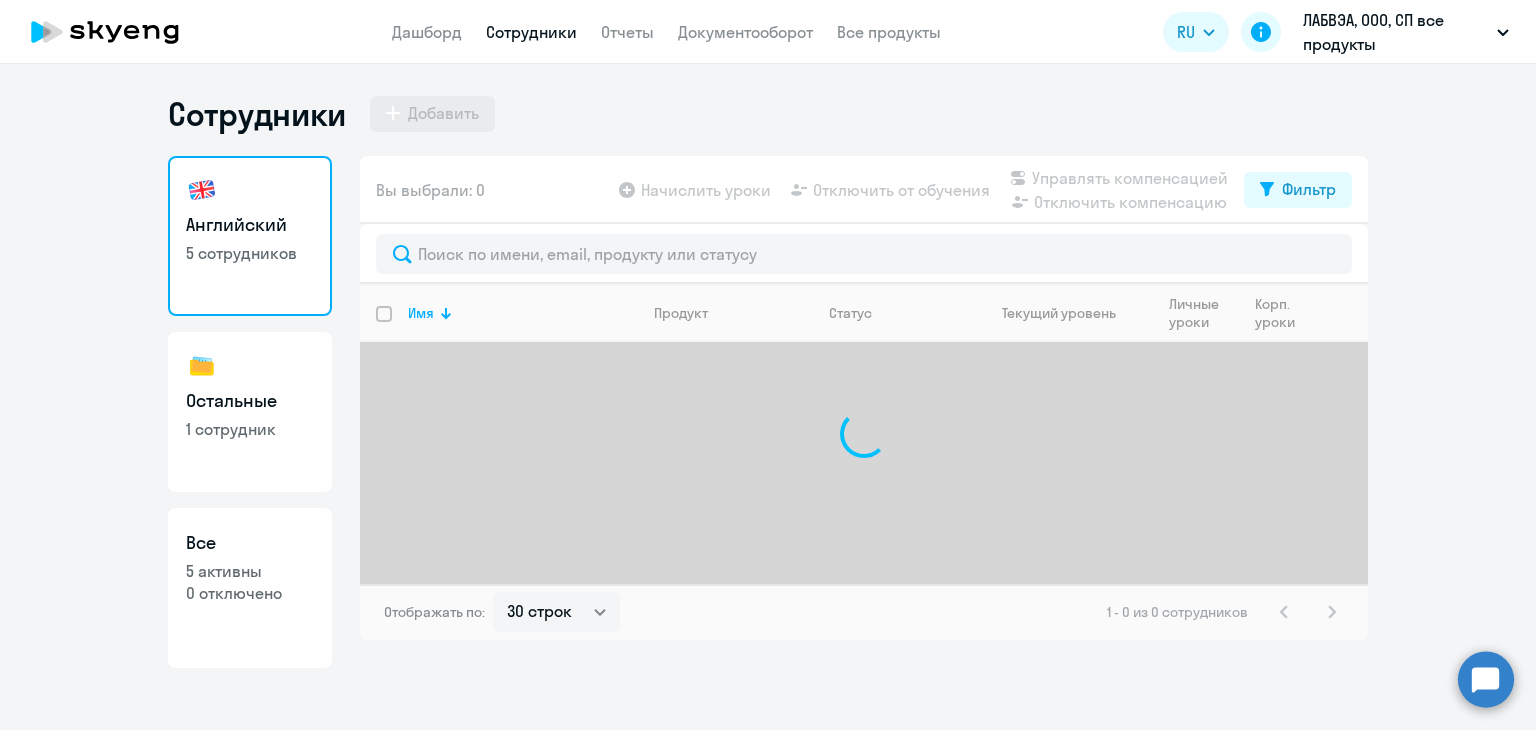 select on "30" 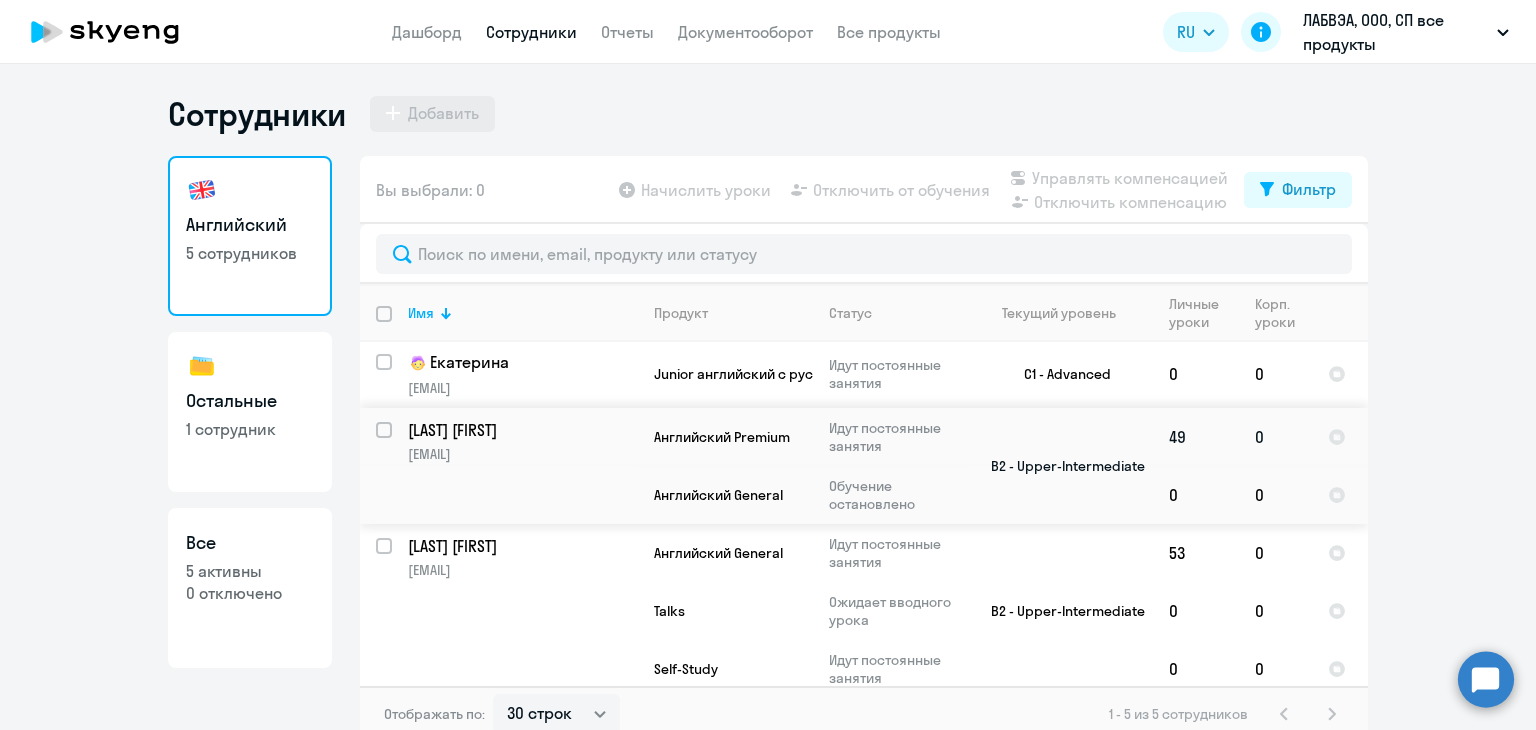 scroll, scrollTop: 320, scrollLeft: 0, axis: vertical 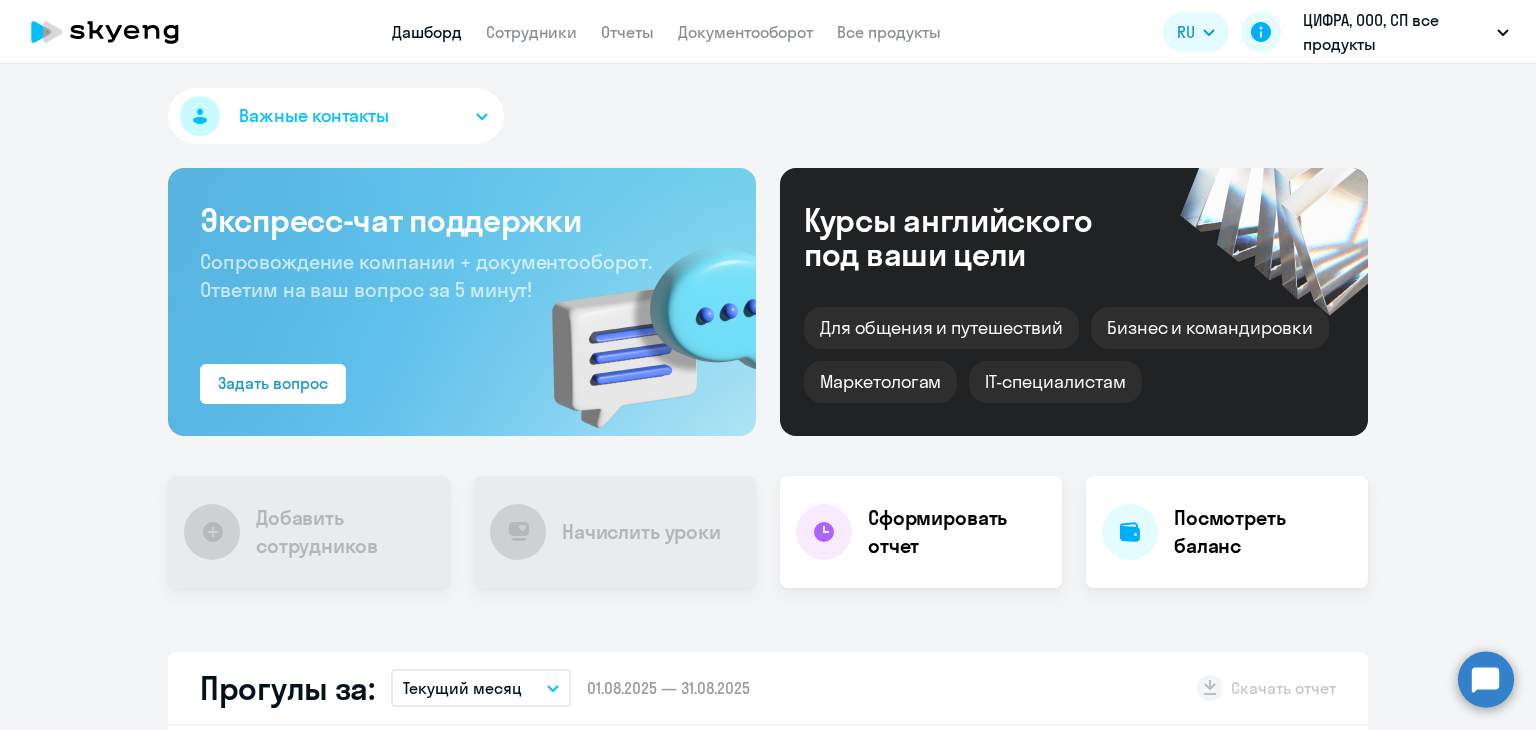 select on "30" 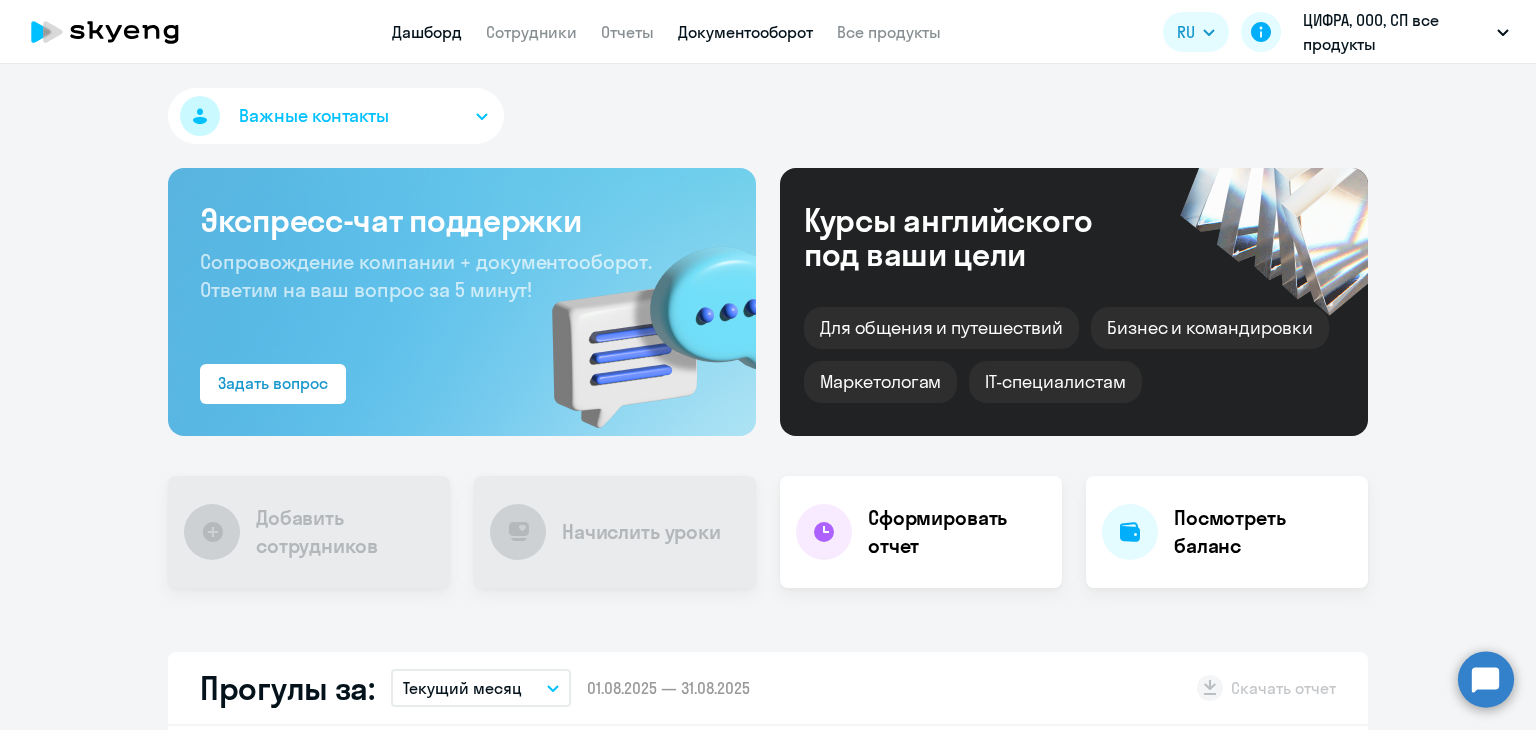 click on "Документооборот" at bounding box center (745, 32) 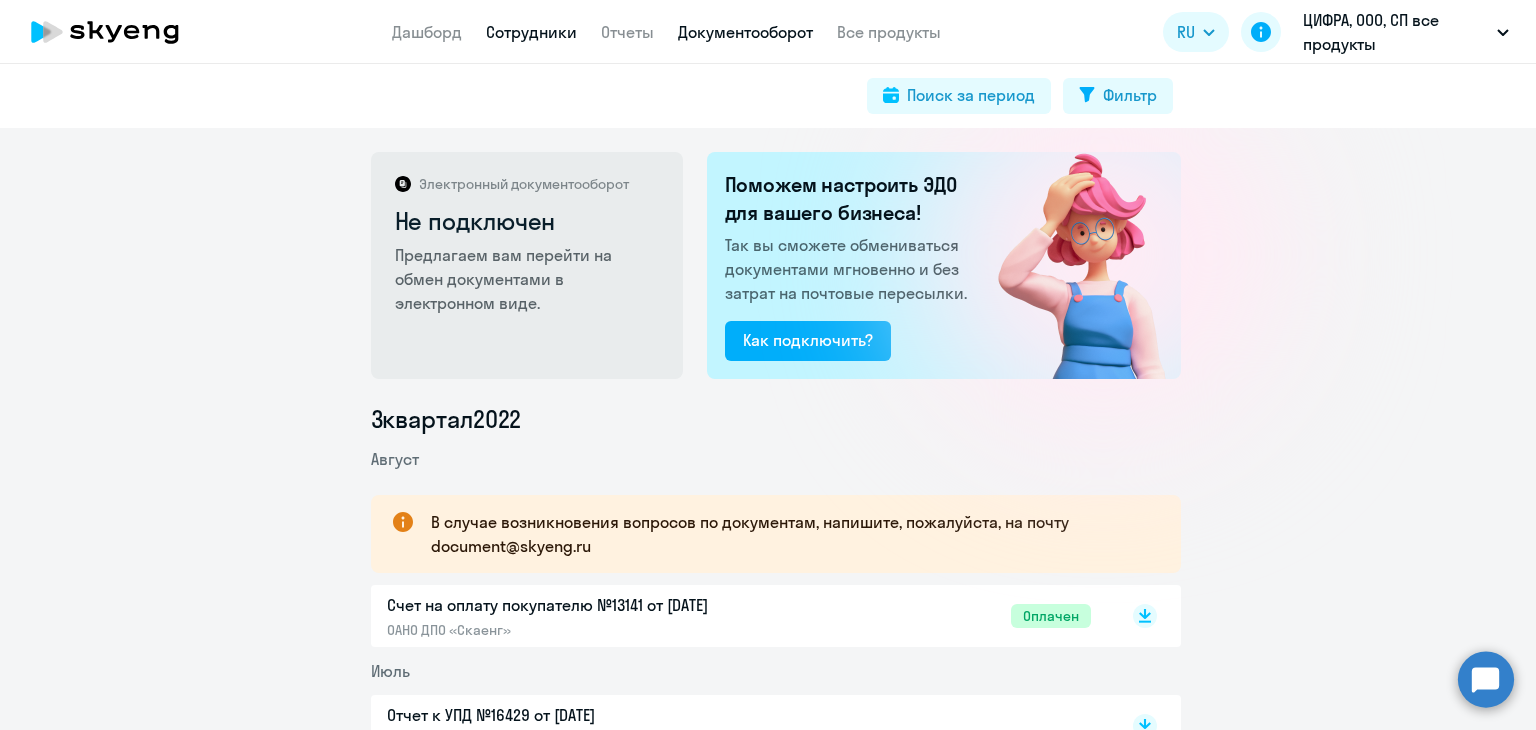 click on "Сотрудники" at bounding box center [531, 32] 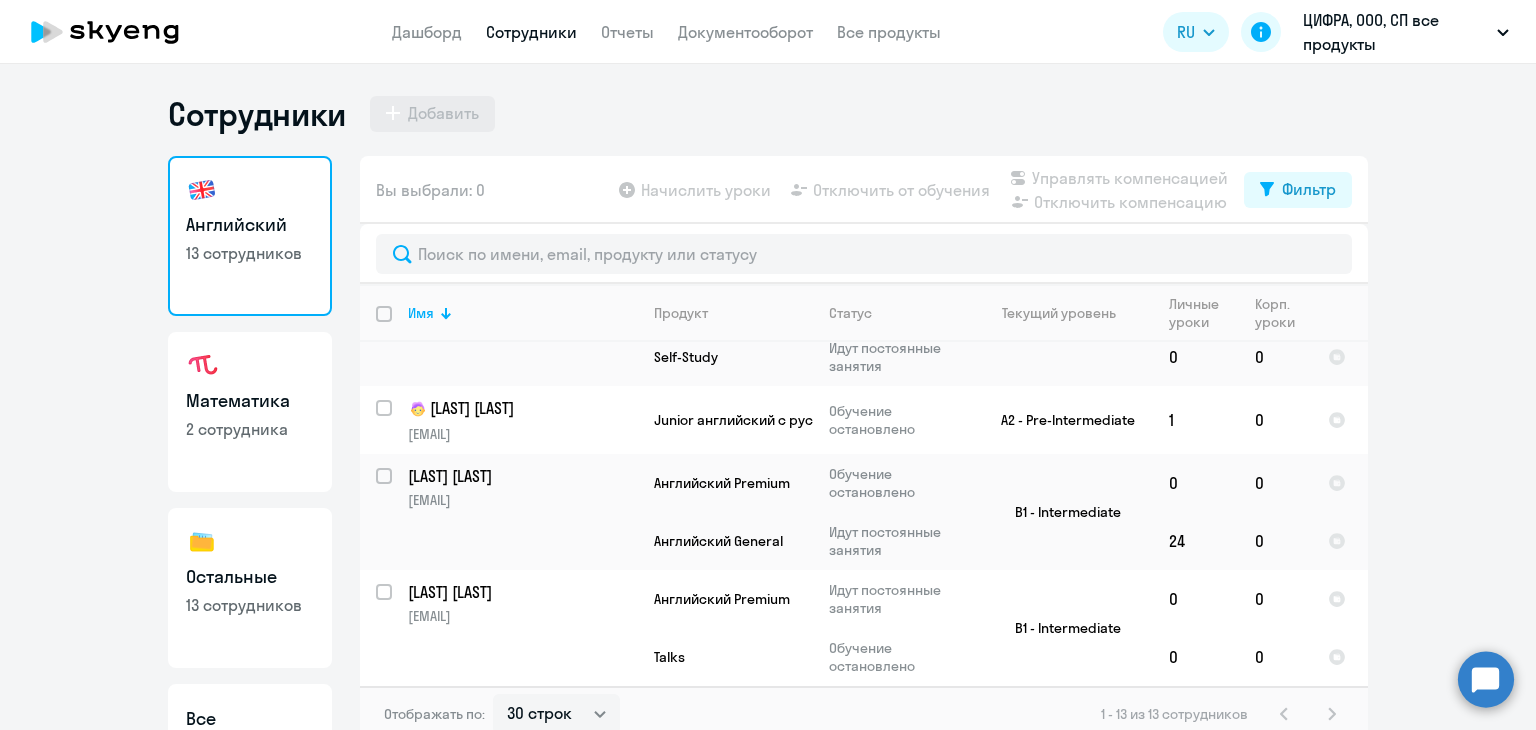 scroll, scrollTop: 1280, scrollLeft: 0, axis: vertical 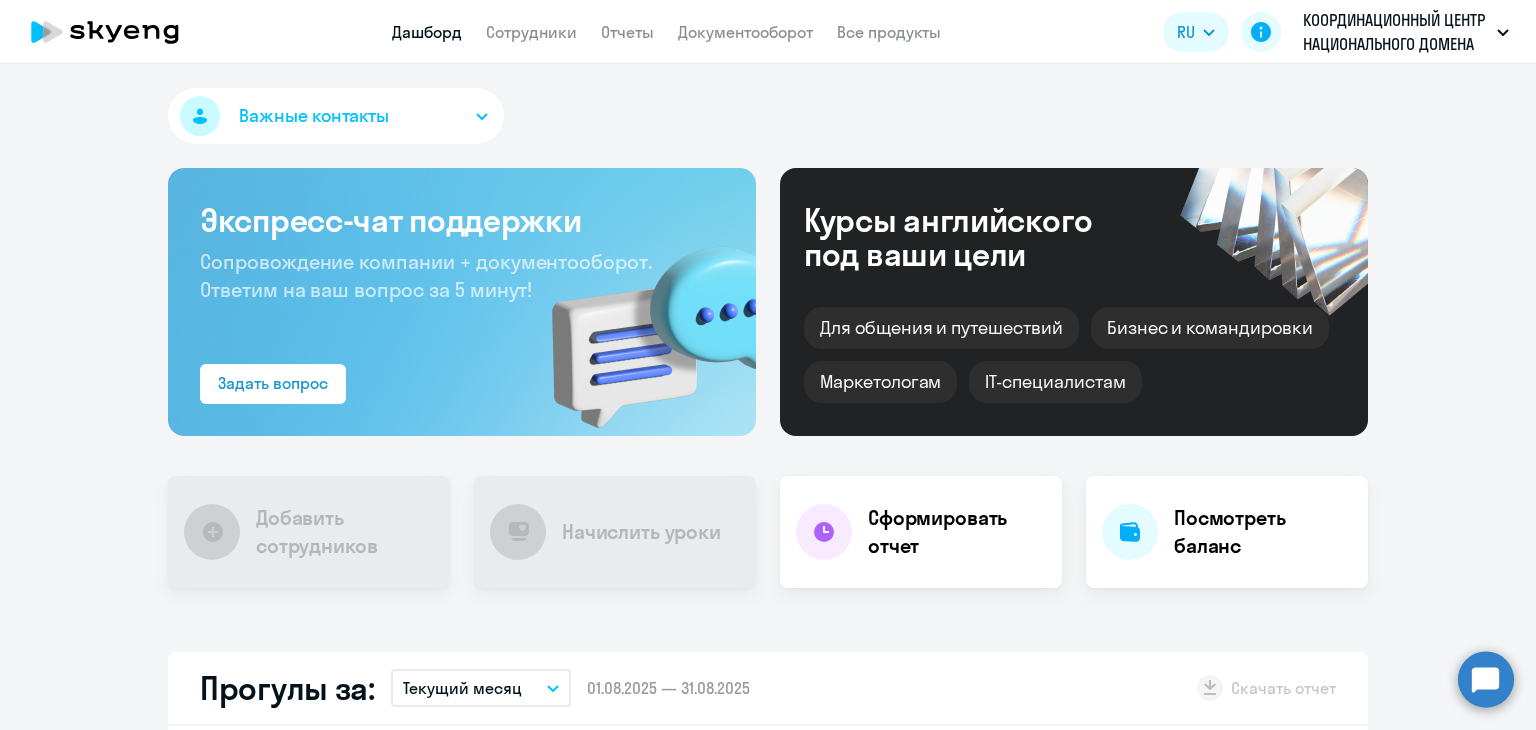 click on "Сотрудники" at bounding box center (531, 32) 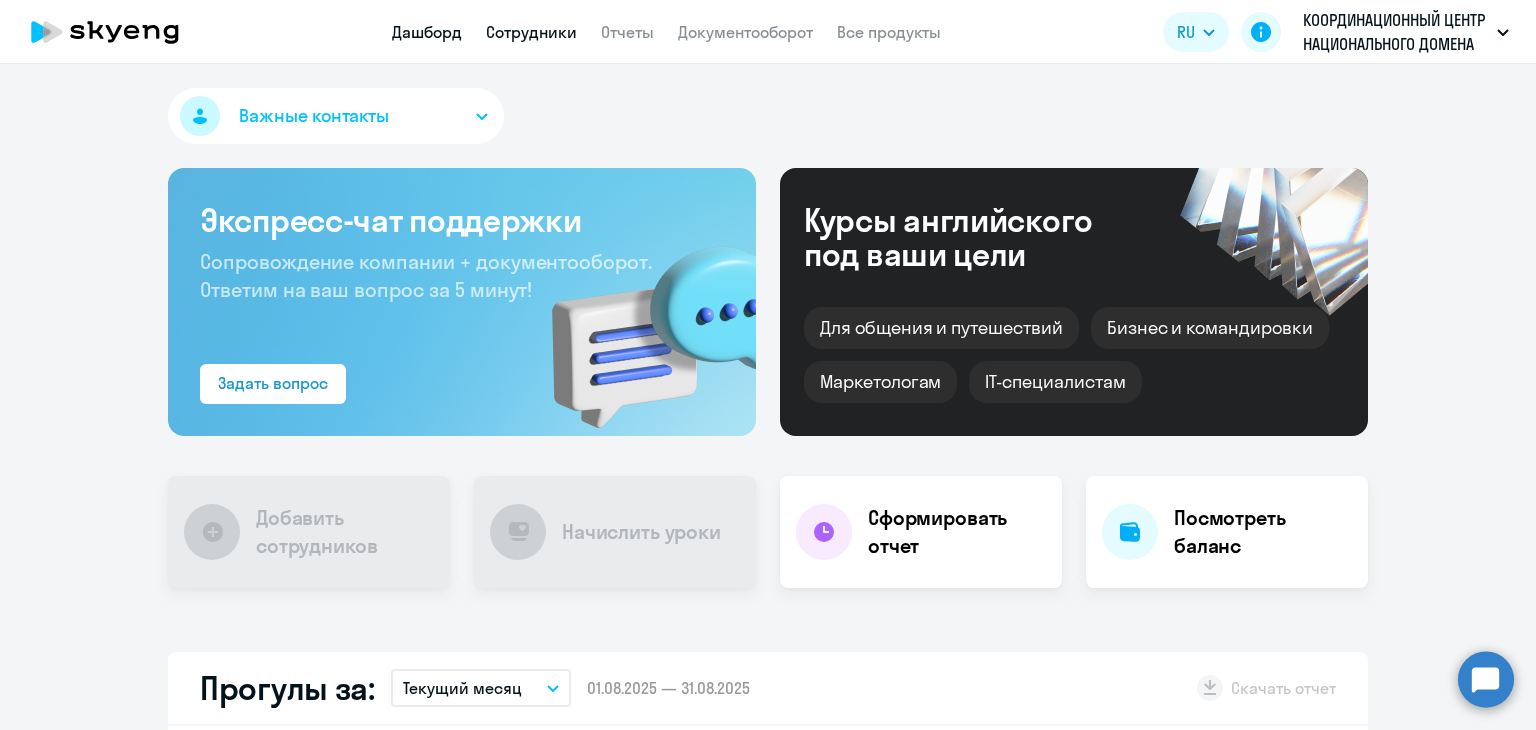click on "Сотрудники" at bounding box center [531, 32] 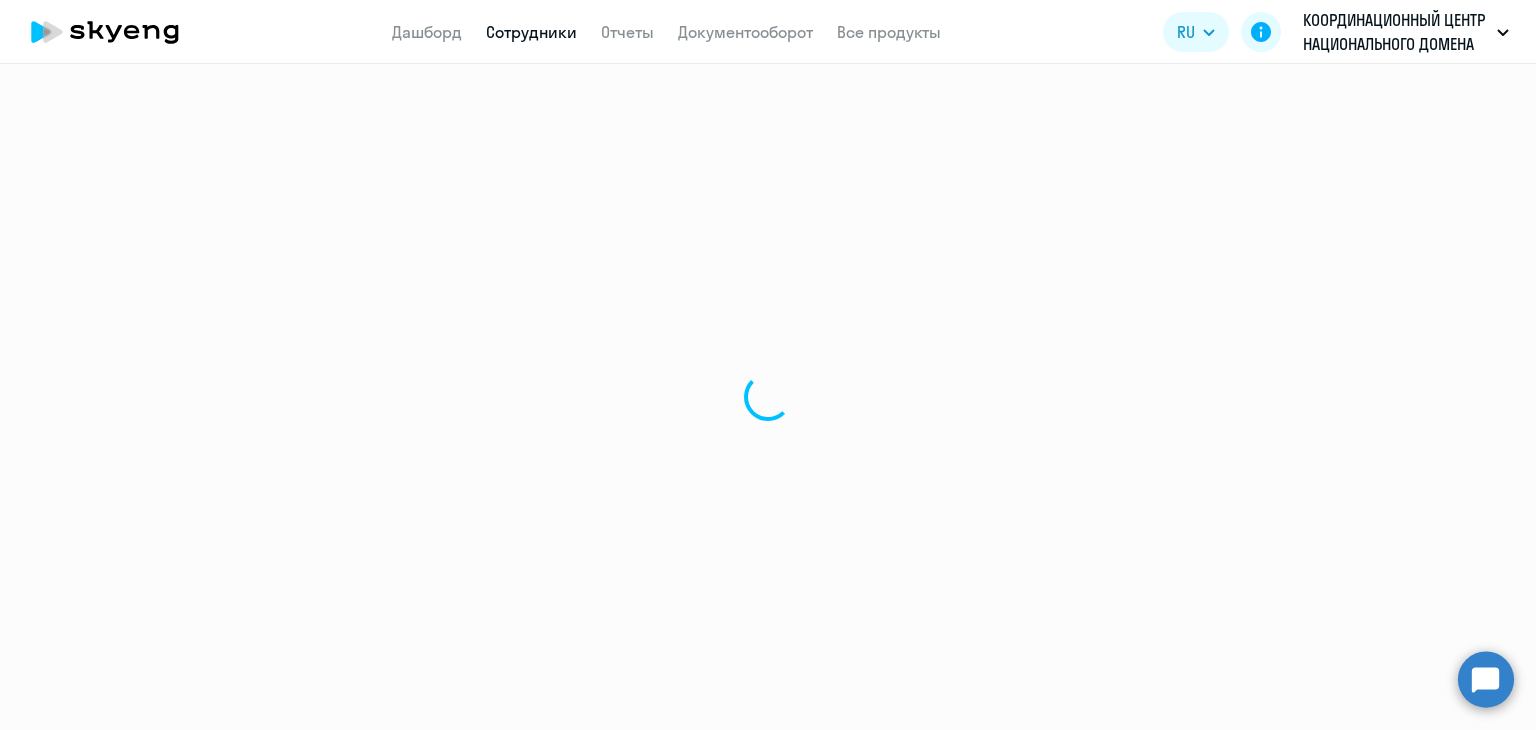 select on "30" 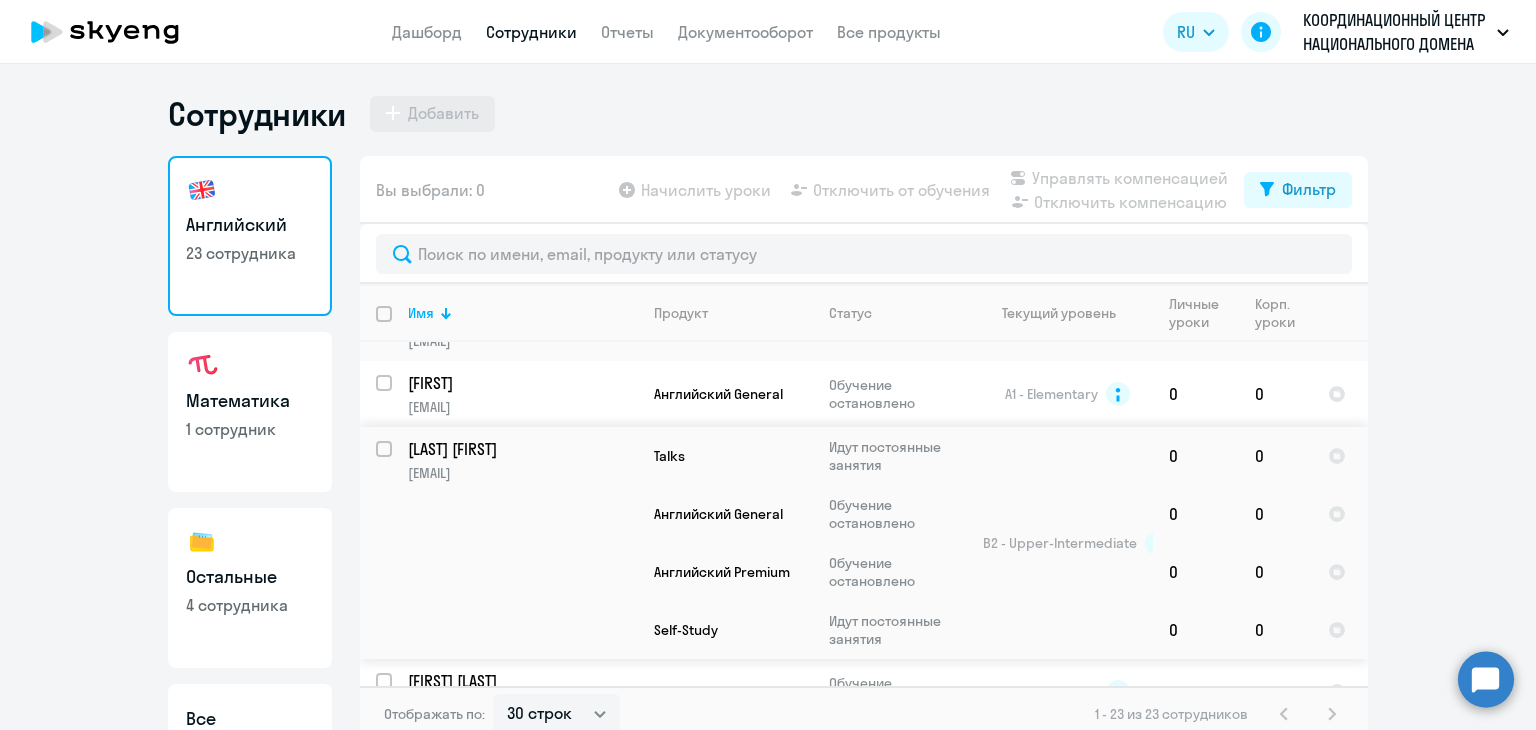 scroll, scrollTop: 1458, scrollLeft: 0, axis: vertical 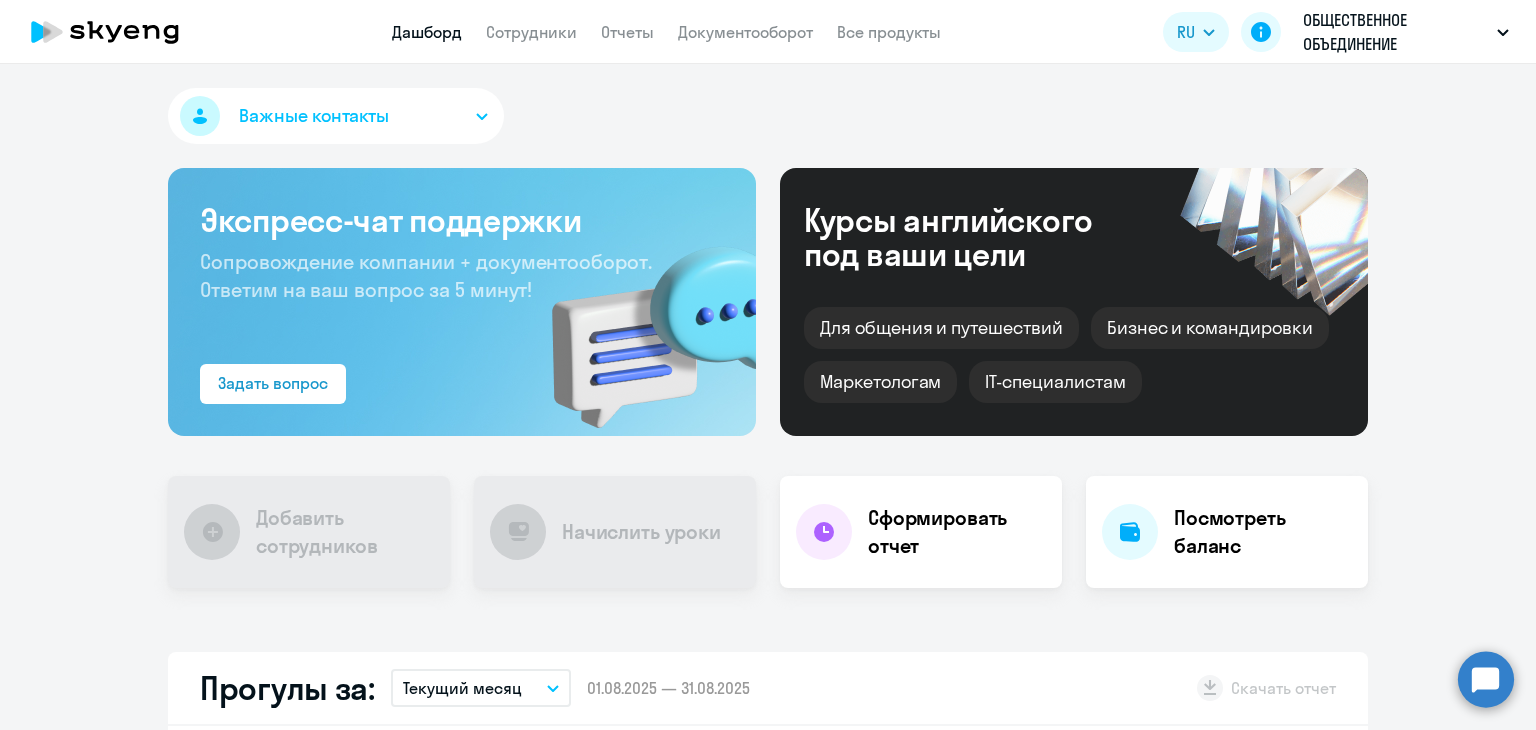 click on "Дашборд
Сотрудники
Отчеты
Документооборот
Все продукты" 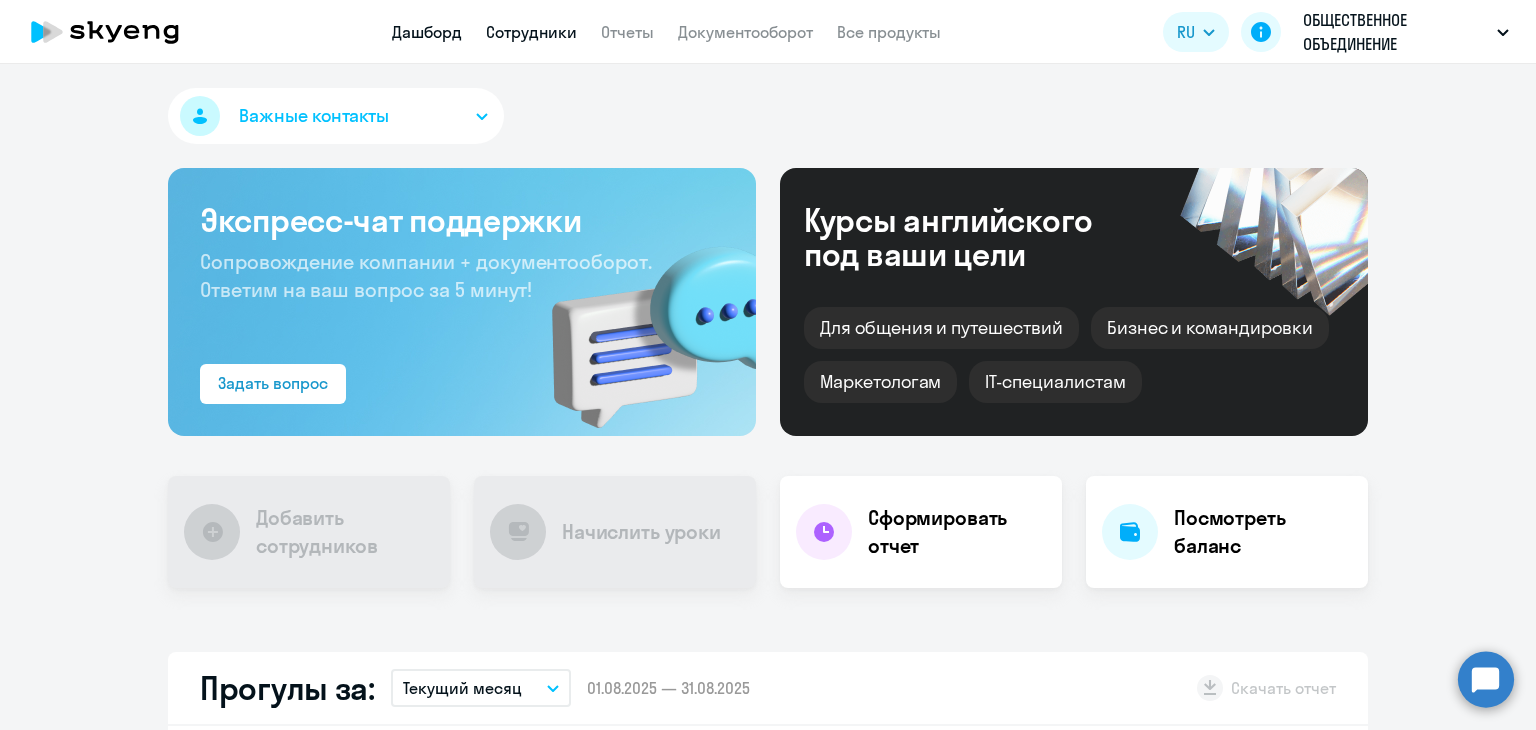 click on "Сотрудники" at bounding box center [531, 32] 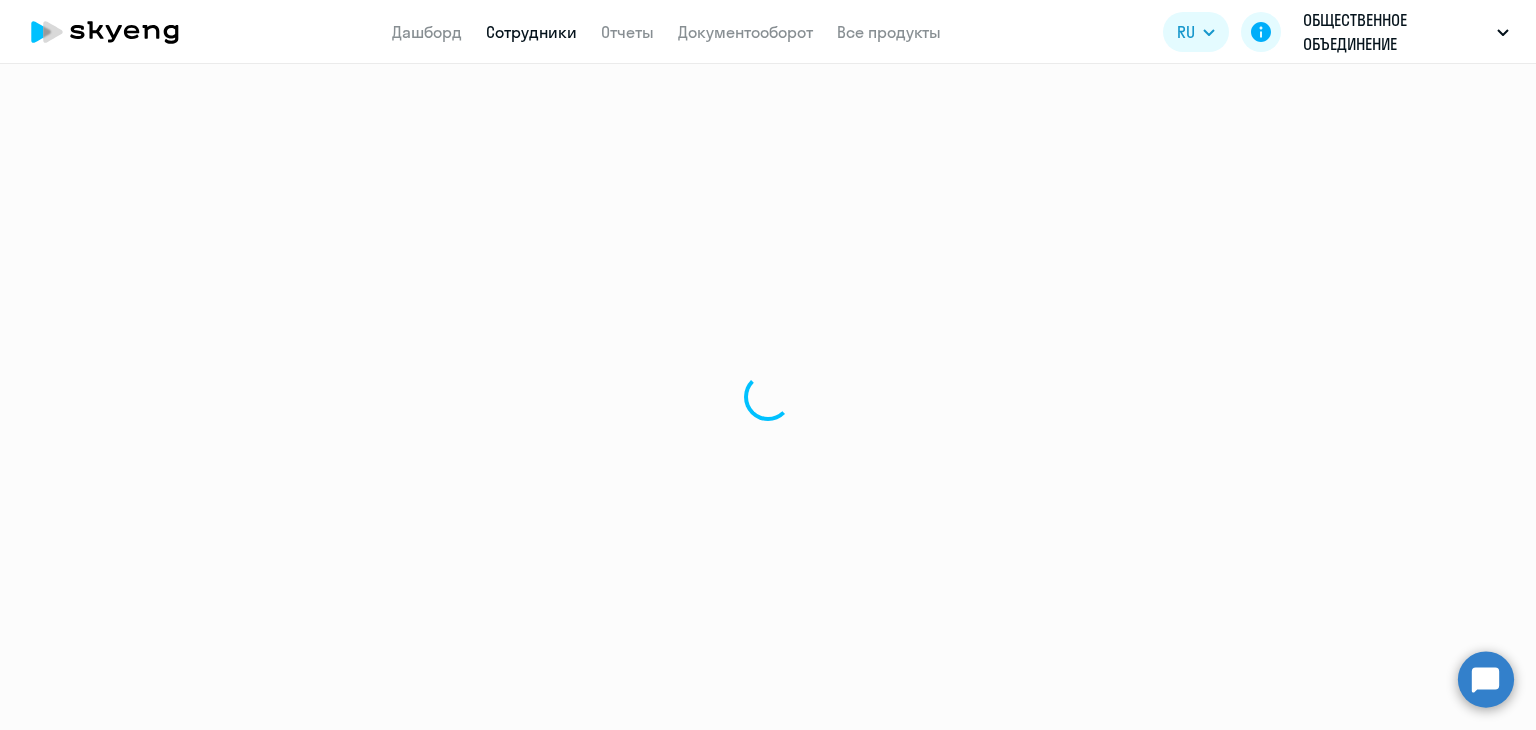 select on "30" 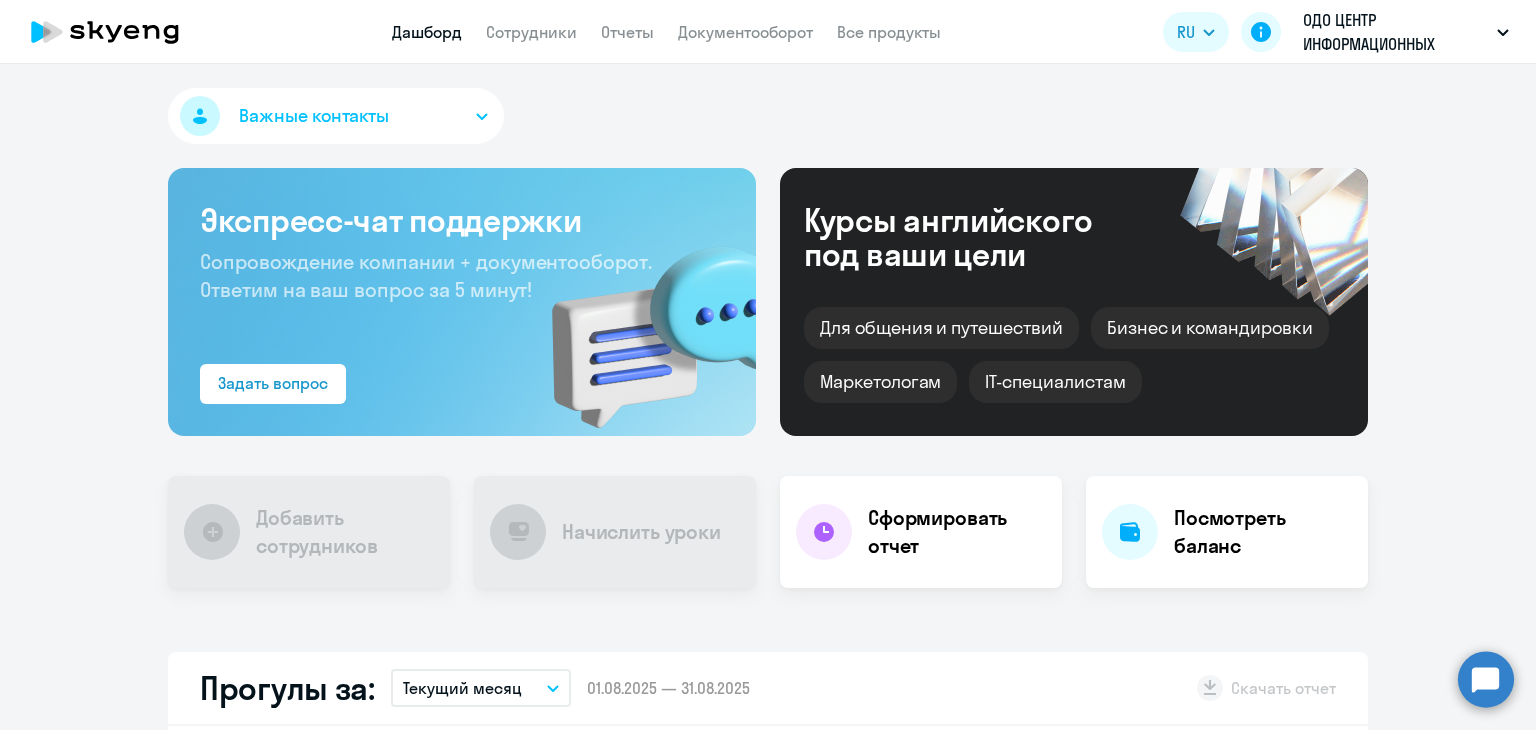 scroll, scrollTop: 0, scrollLeft: 0, axis: both 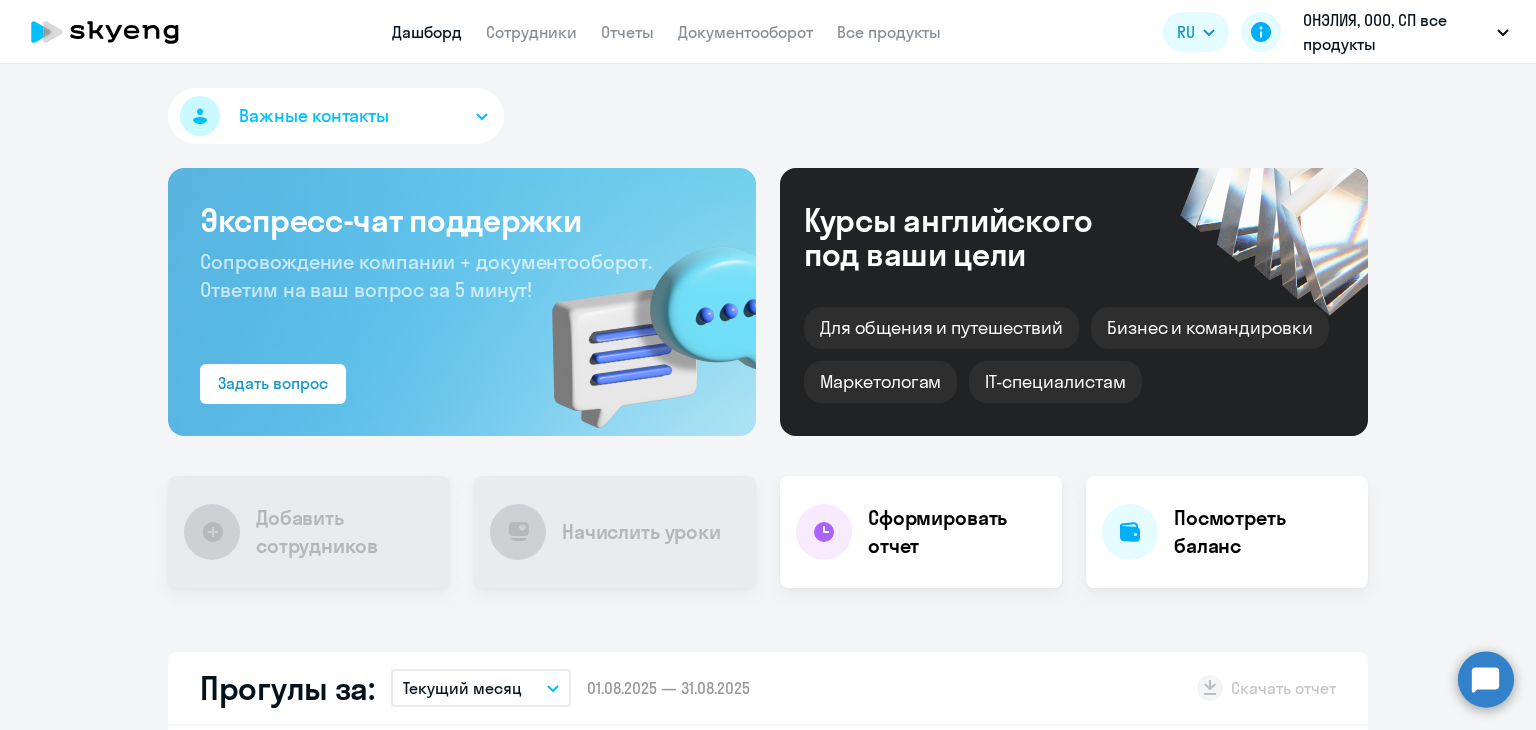 click on "Сотрудники" at bounding box center [531, 32] 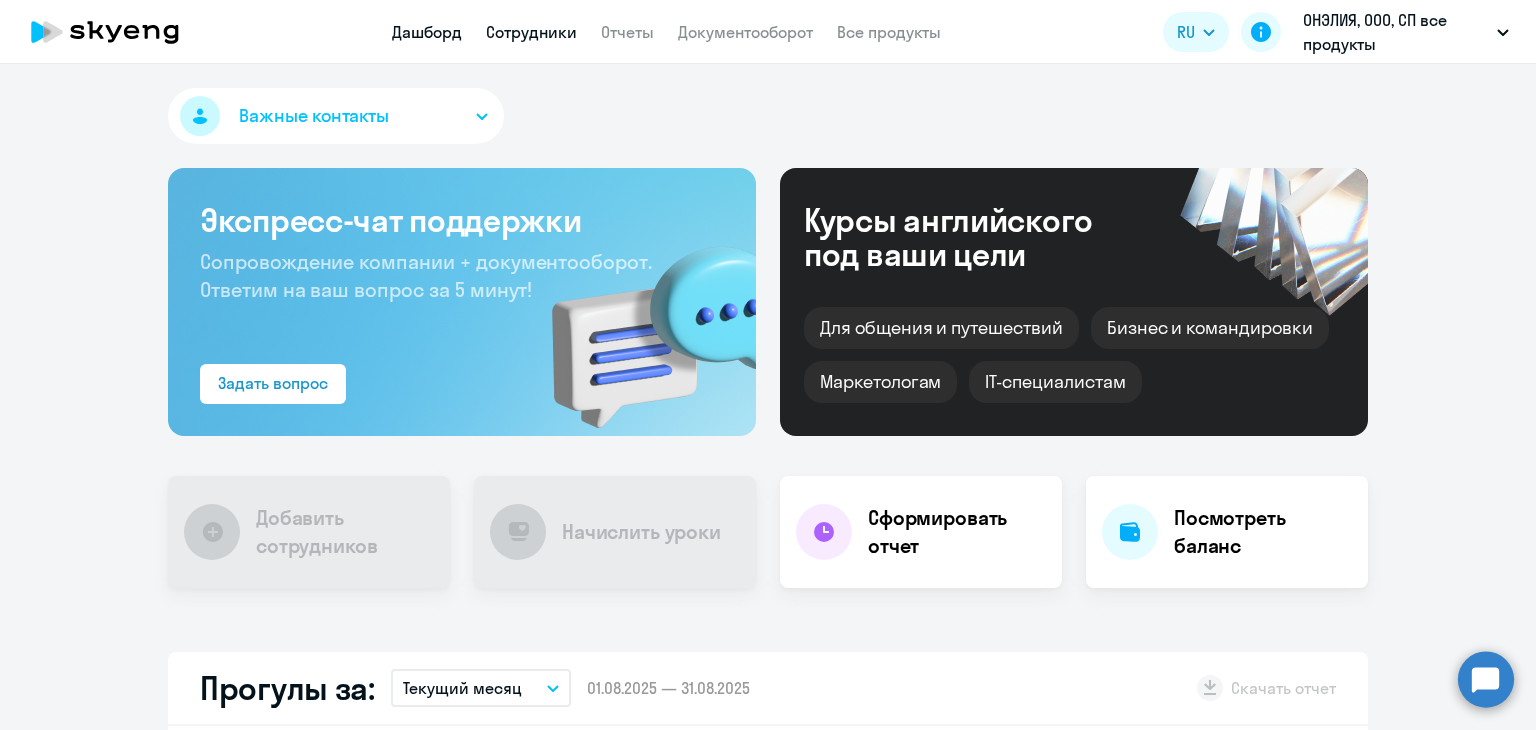 click on "Сотрудники" at bounding box center [531, 32] 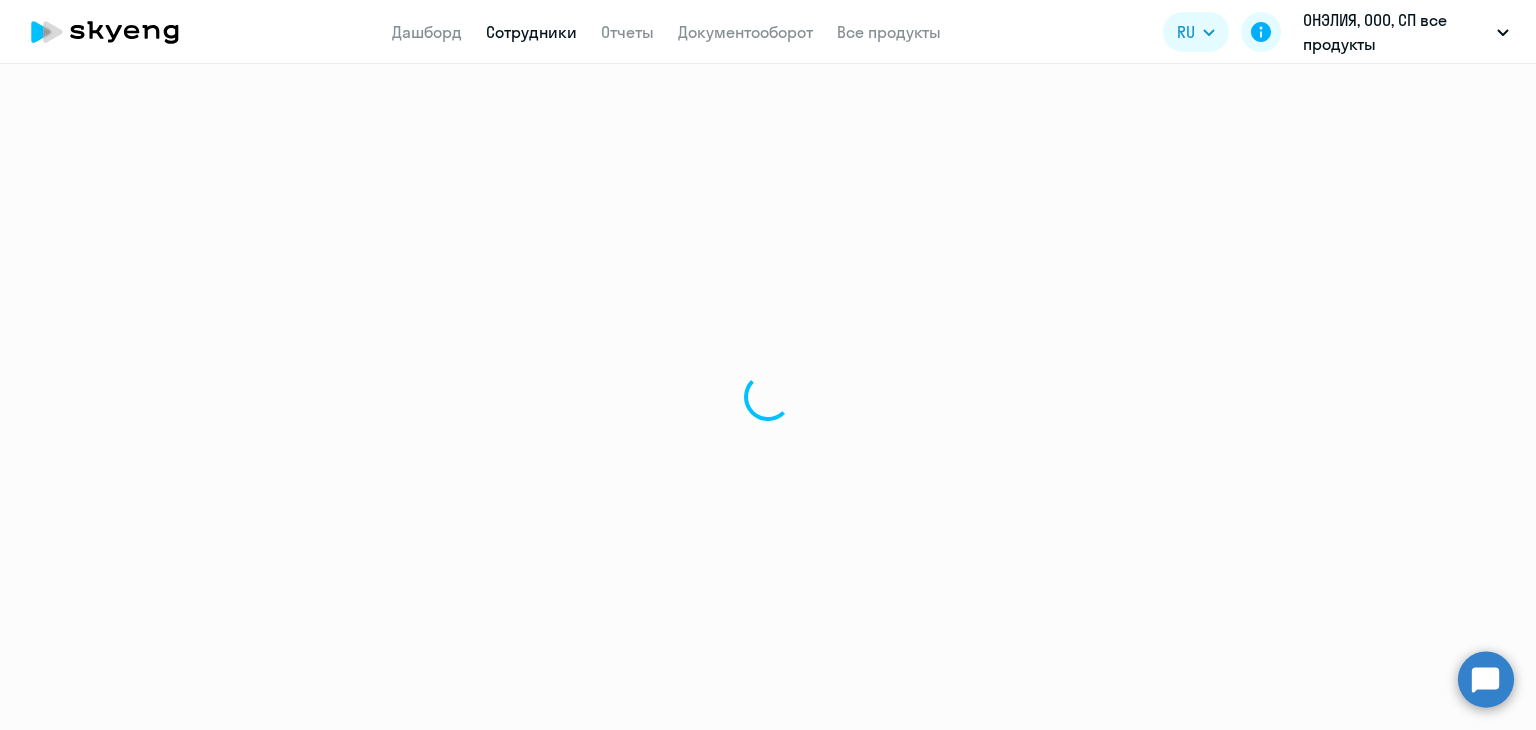 select on "30" 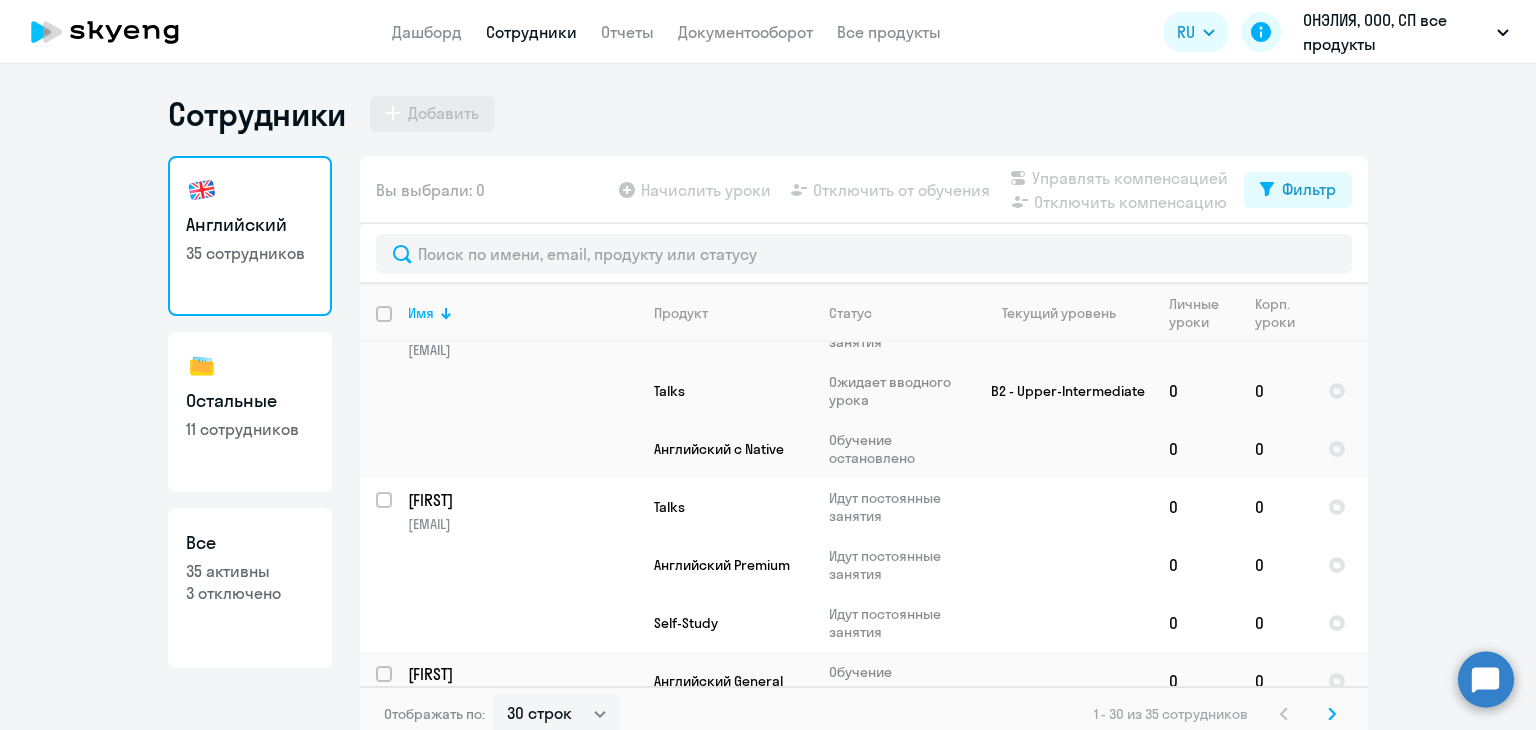 scroll, scrollTop: 2757, scrollLeft: 0, axis: vertical 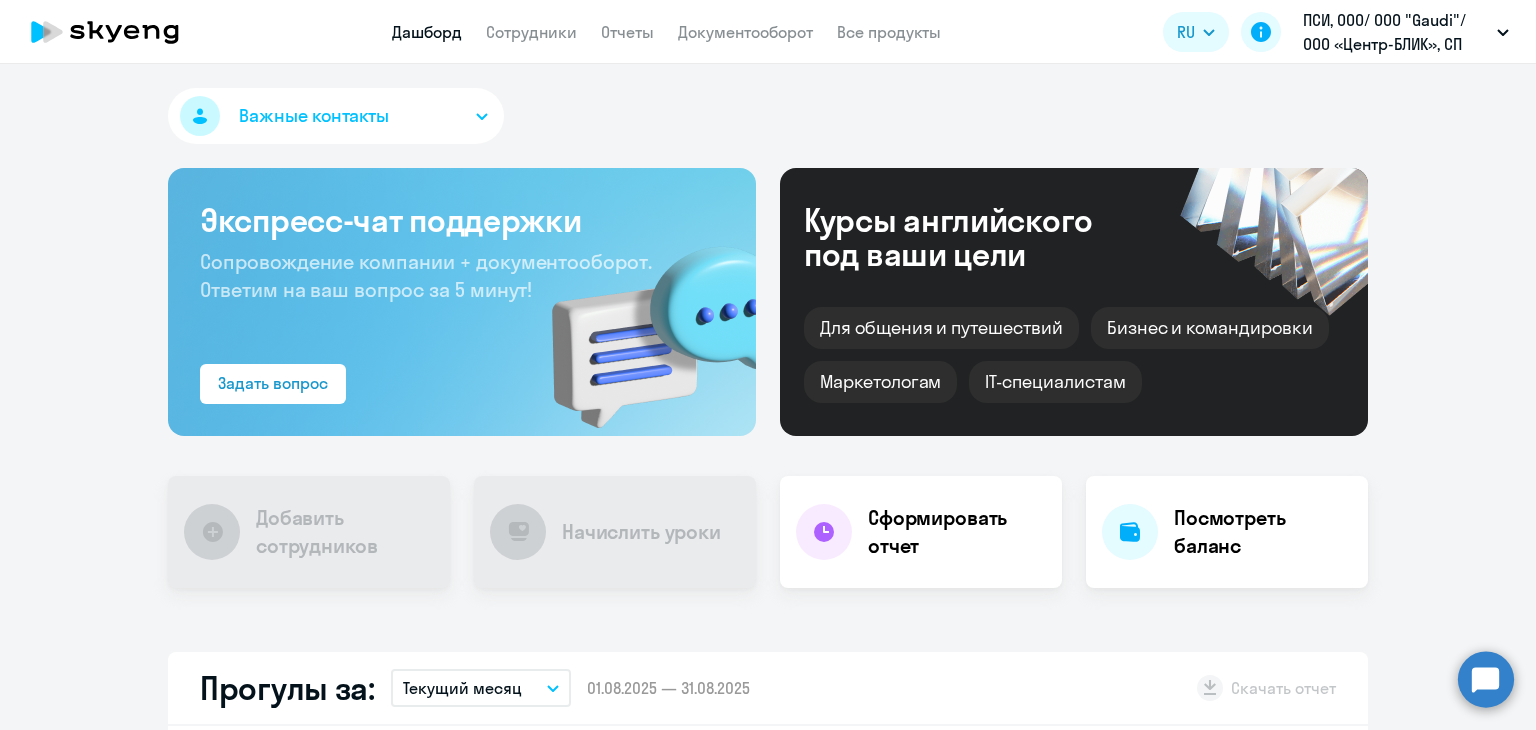 click on "Дашборд
Сотрудники
Отчеты
Документооборот
Все продукты
Дашборд Сотрудники Отчеты Документооборот Все продукты  RU
ПСИ, ООО/ ООО "Gaudi"/ООО «Центр-БЛИК», СП все продукты" at bounding box center (768, 32) 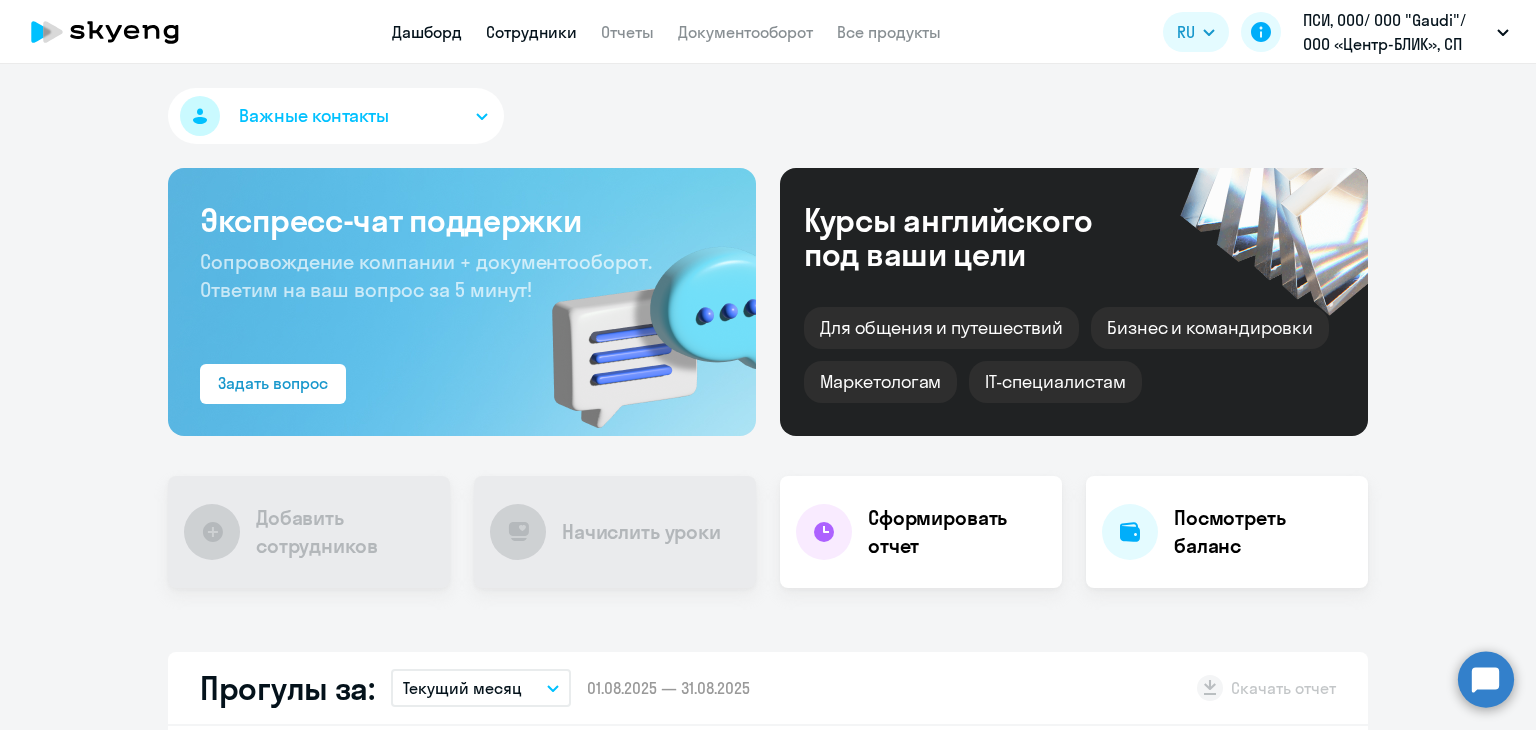 click on "Сотрудники" at bounding box center [531, 32] 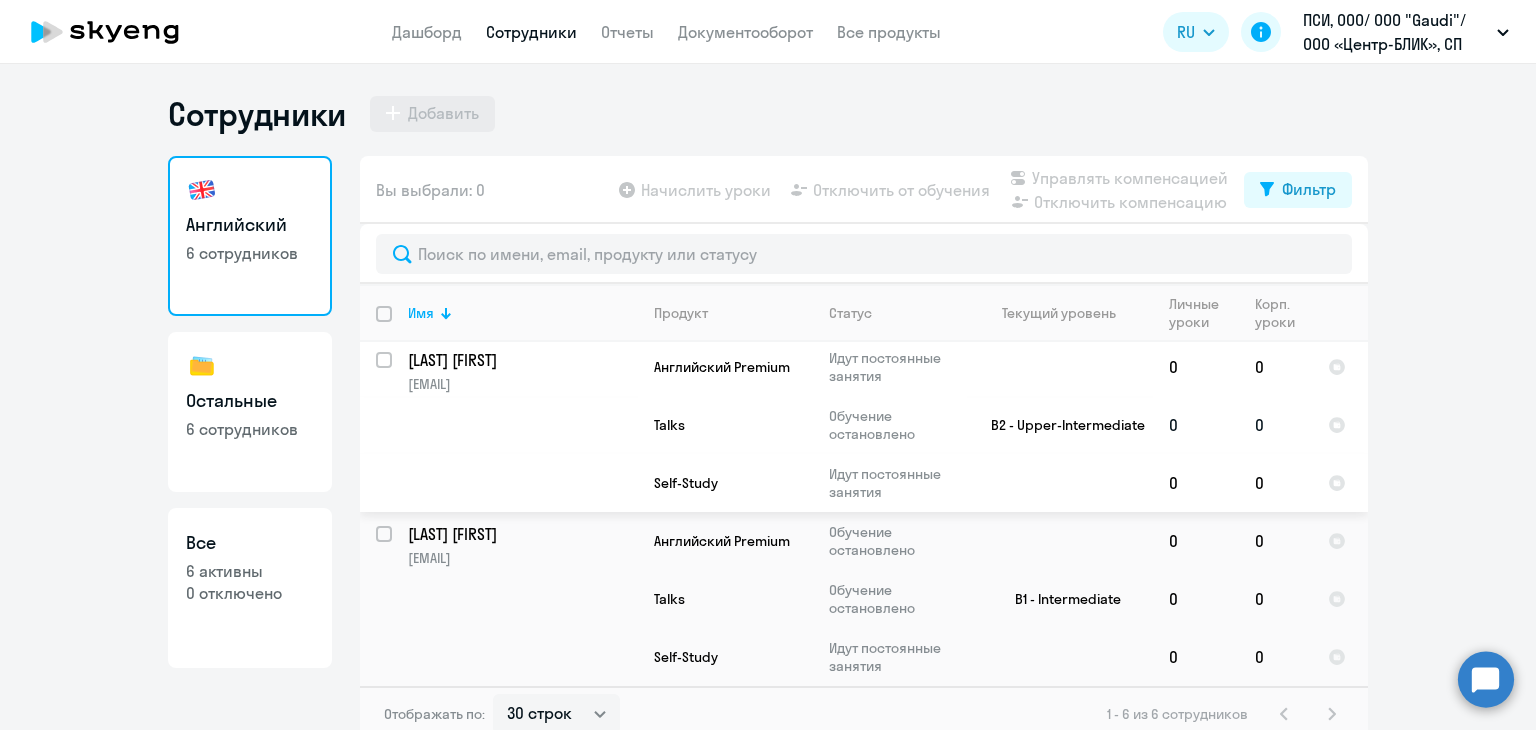 scroll, scrollTop: 377, scrollLeft: 0, axis: vertical 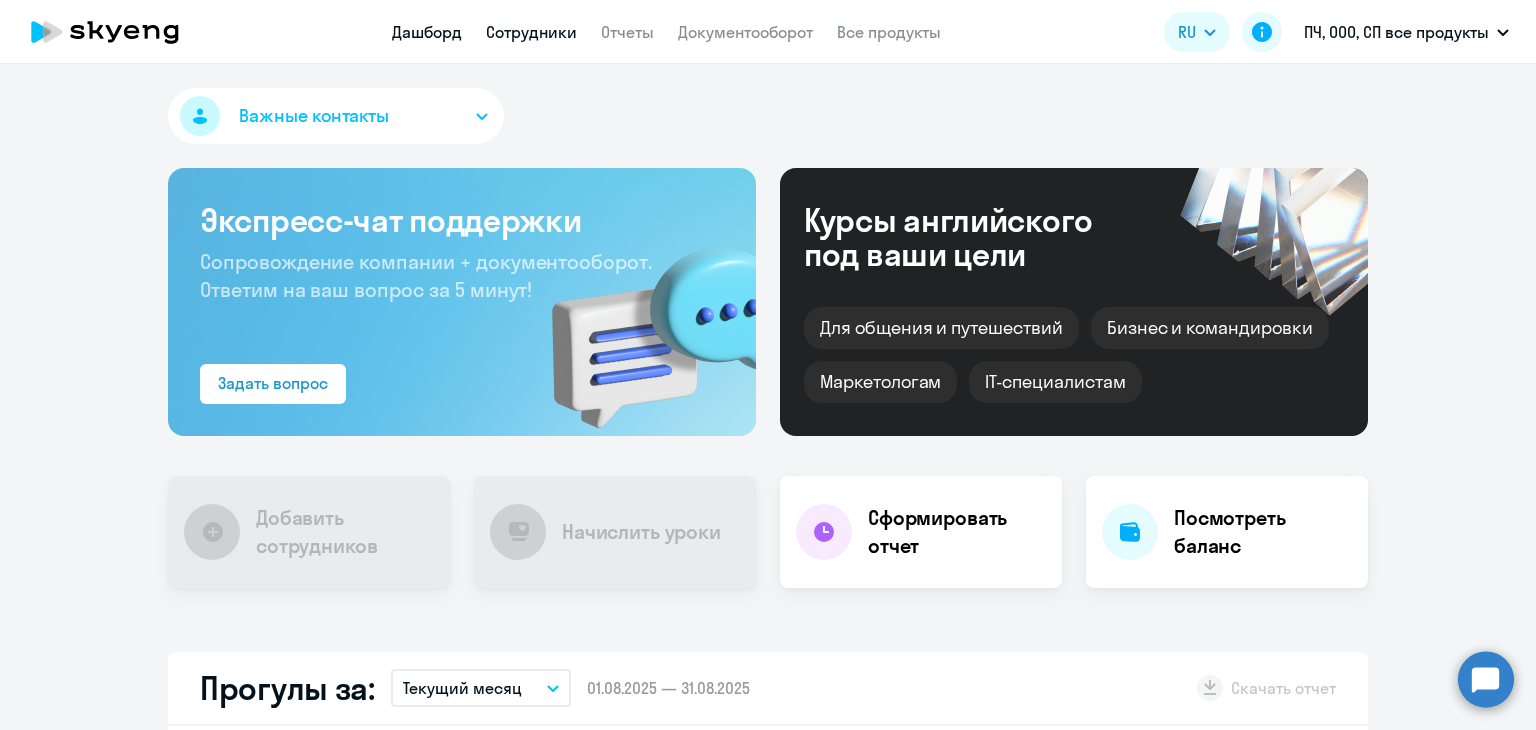select on "30" 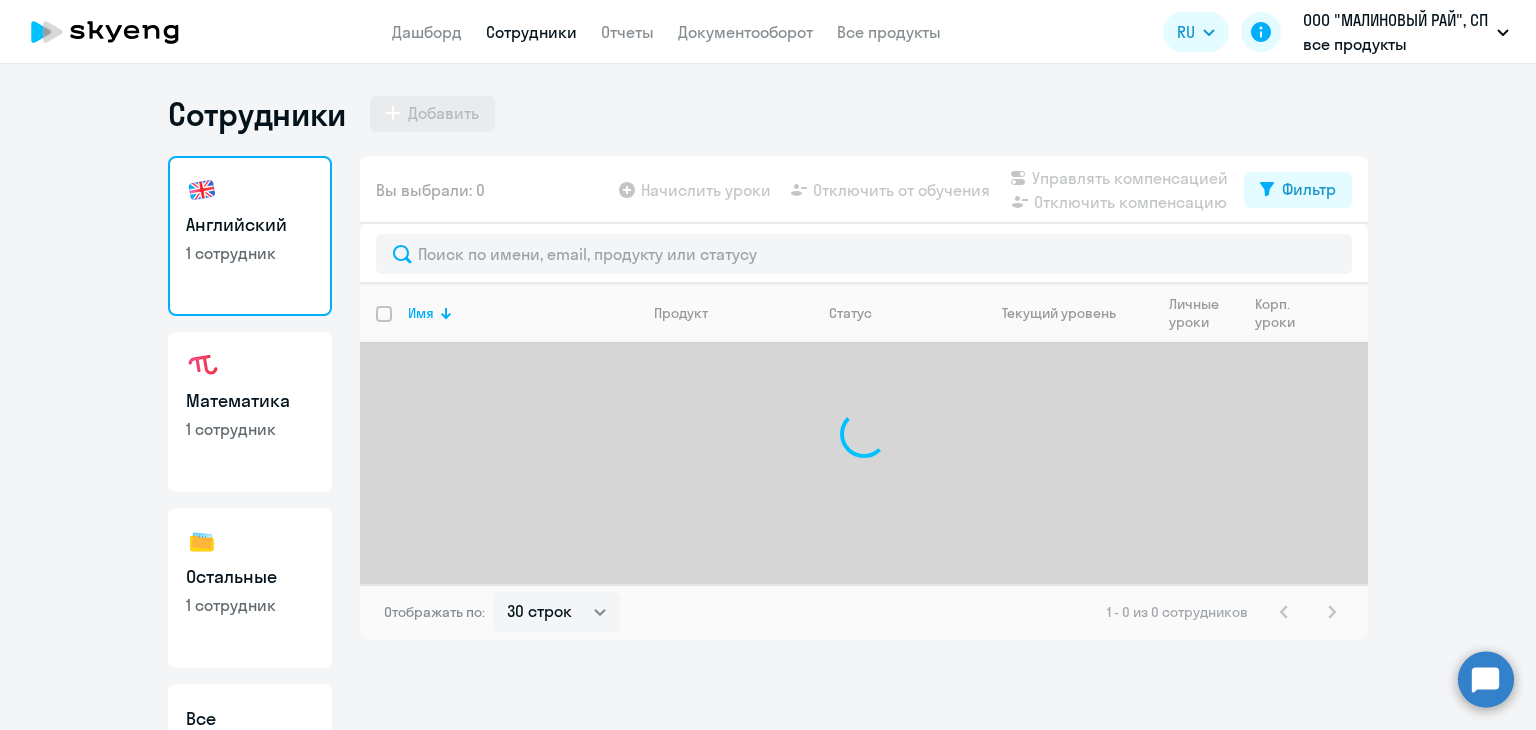 select on "30" 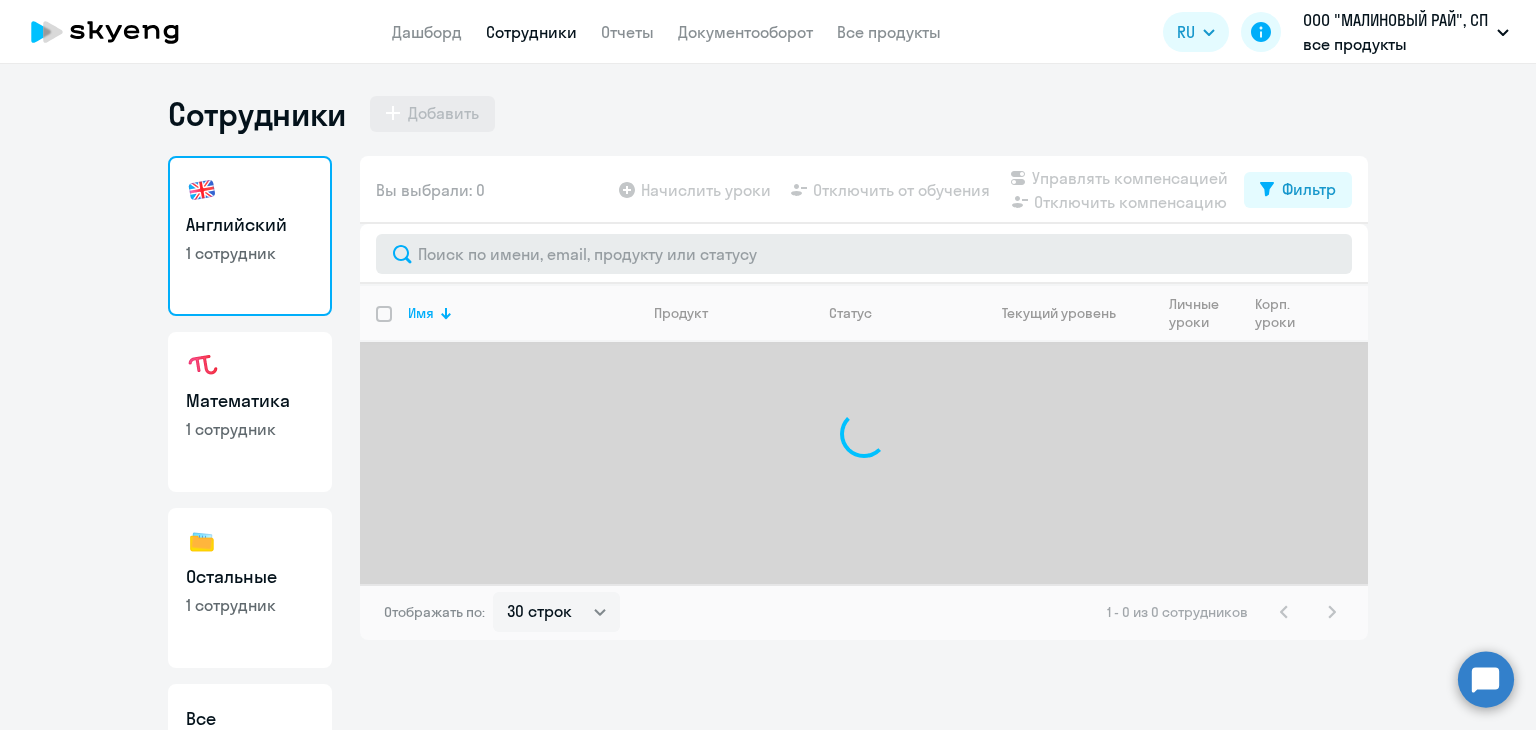 scroll, scrollTop: 0, scrollLeft: 0, axis: both 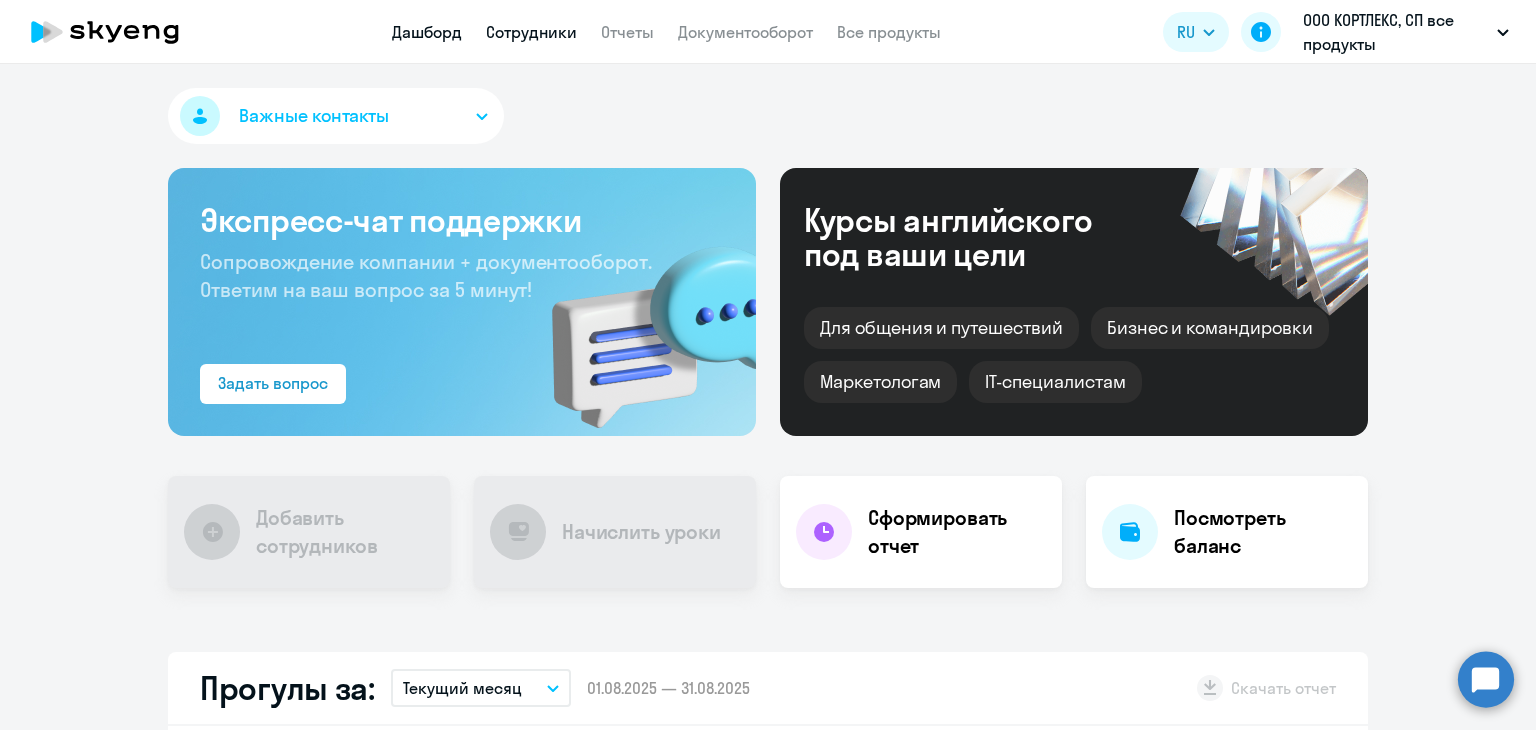 click on "Сотрудники" at bounding box center (531, 32) 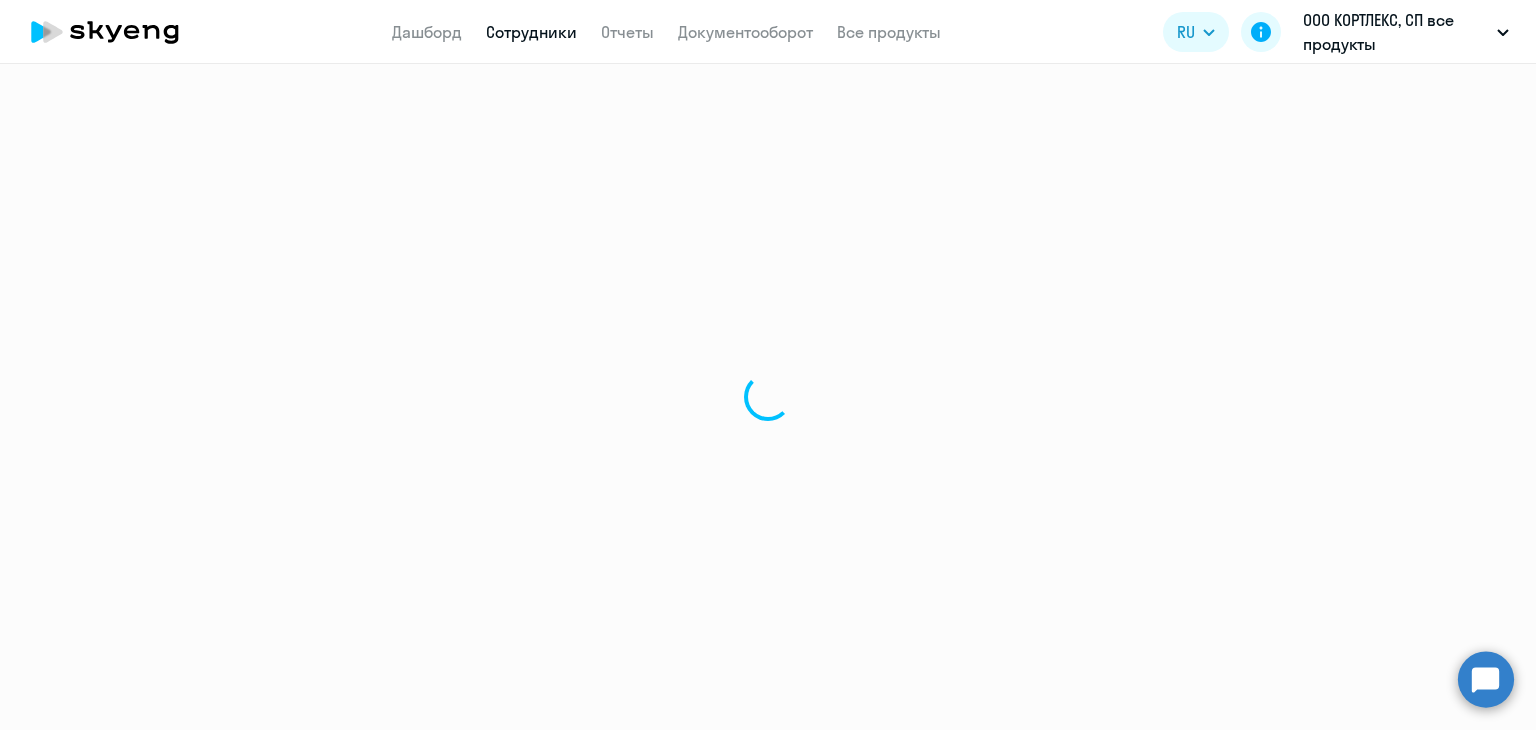select on "30" 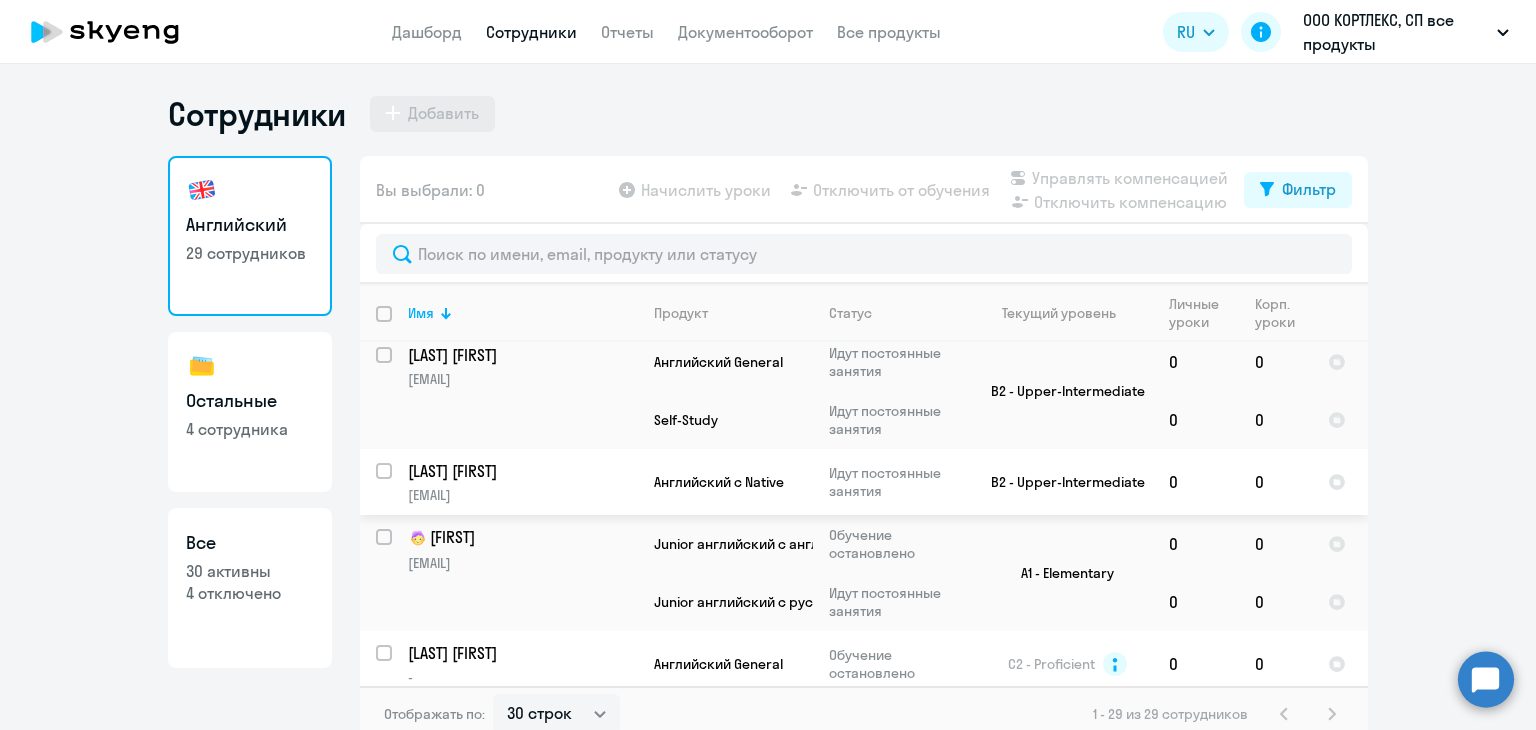 scroll, scrollTop: 1999, scrollLeft: 0, axis: vertical 